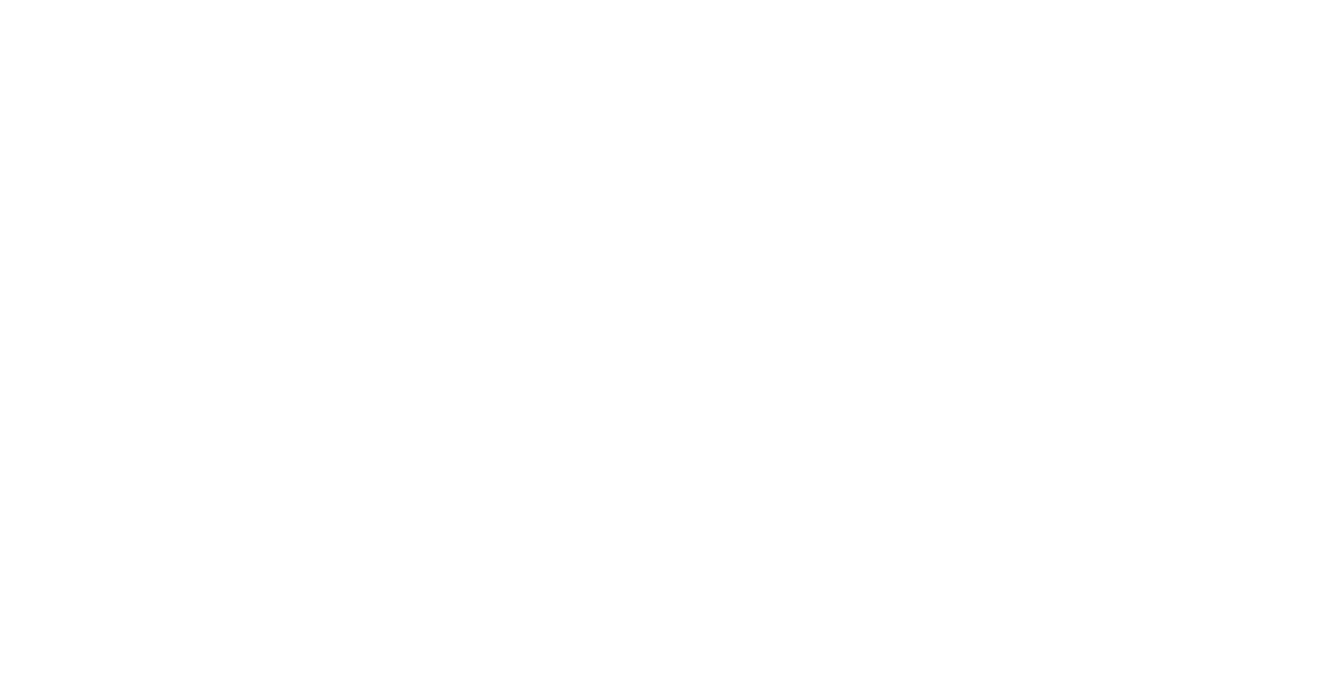 scroll, scrollTop: 0, scrollLeft: 0, axis: both 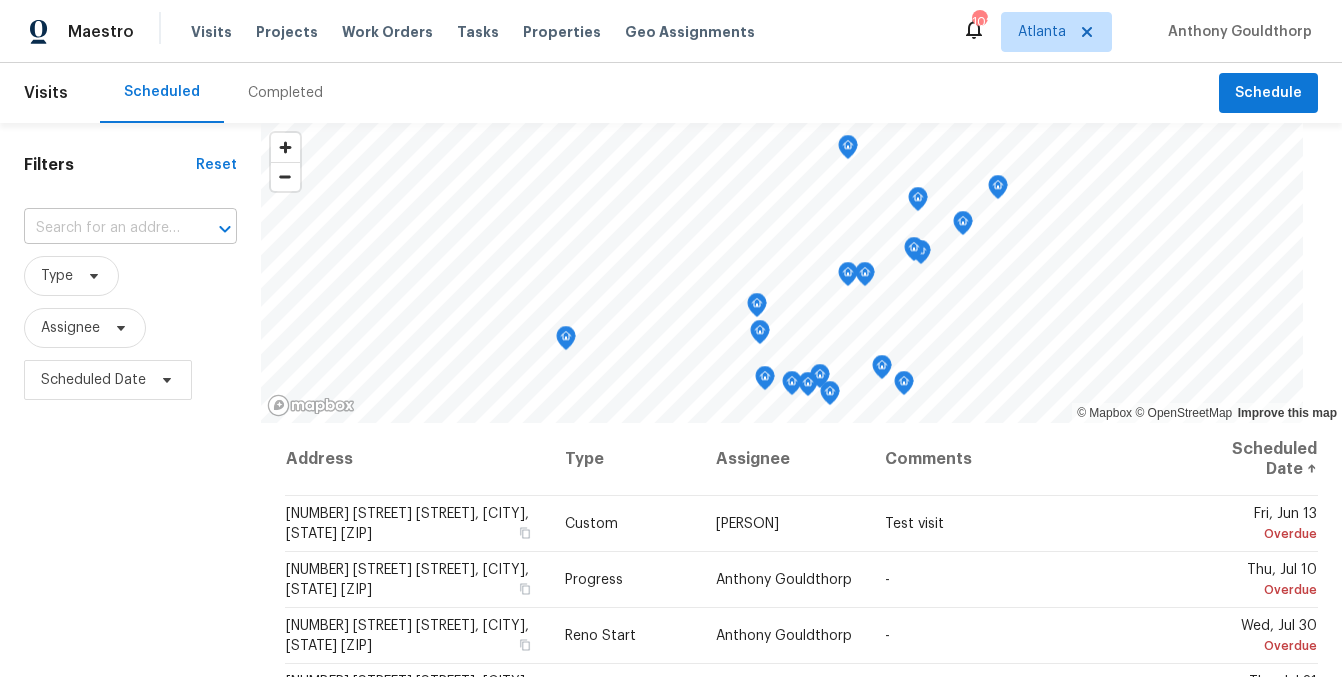 click at bounding box center [102, 228] 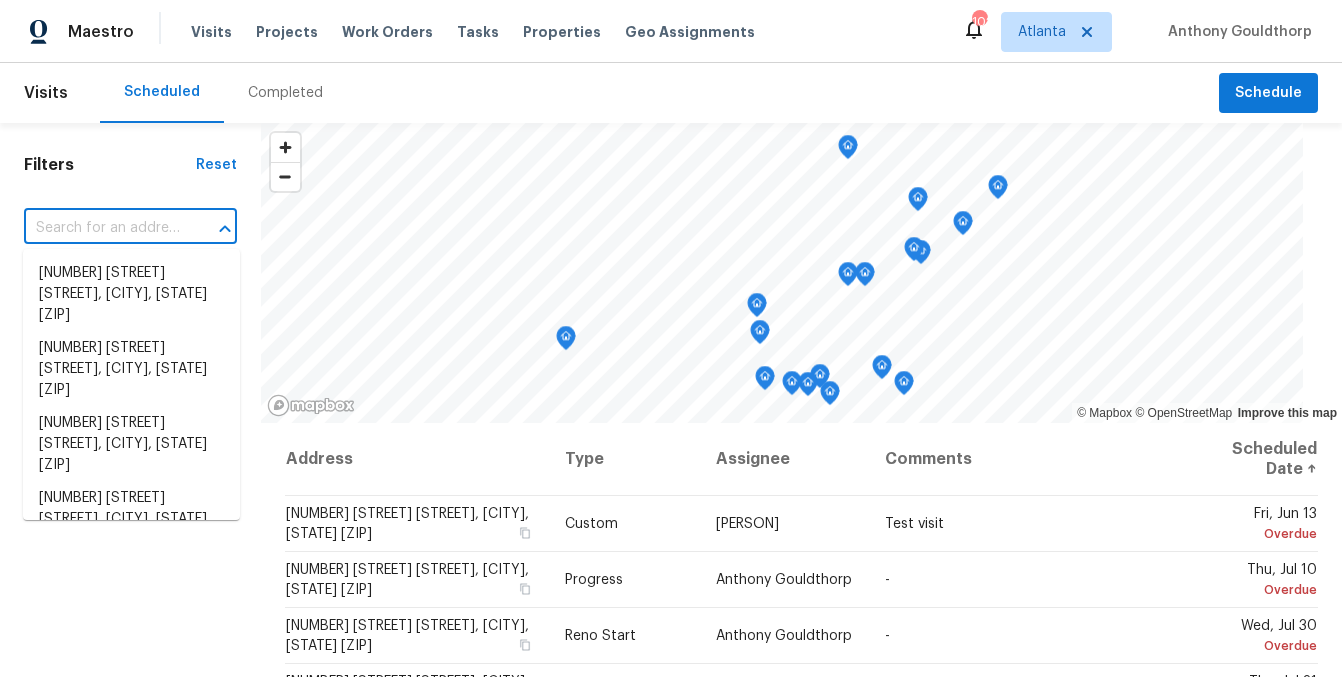 paste on "724 Dukehart Ct, Stone Mountain, GA 30083," 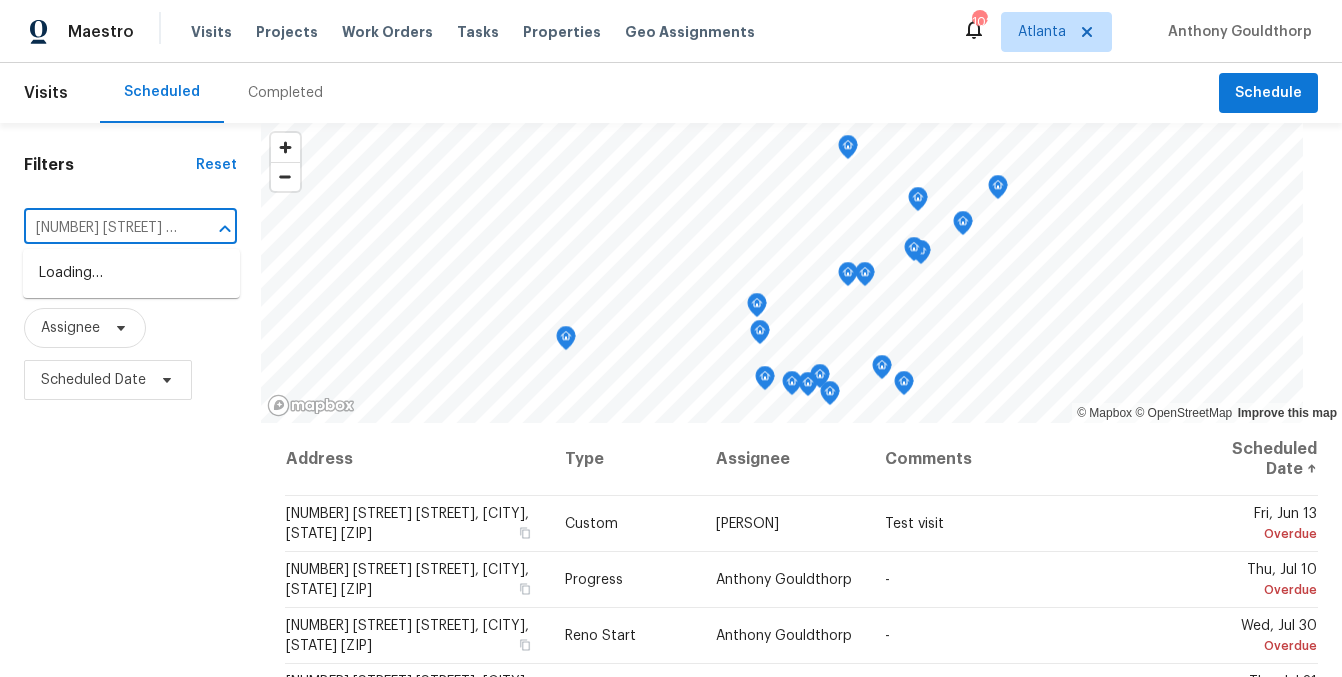 scroll, scrollTop: 0, scrollLeft: 146, axis: horizontal 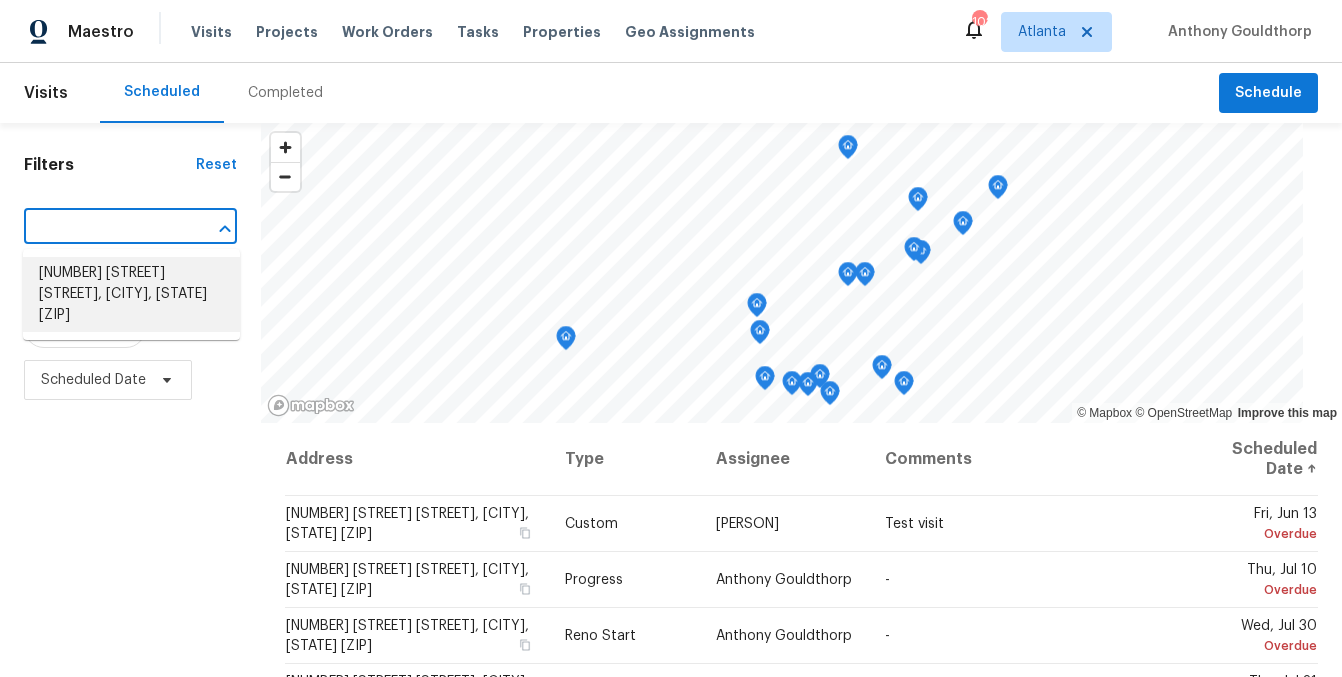 click on "724 Dukehart Ct, Stone Mountain, GA 30083" at bounding box center (131, 294) 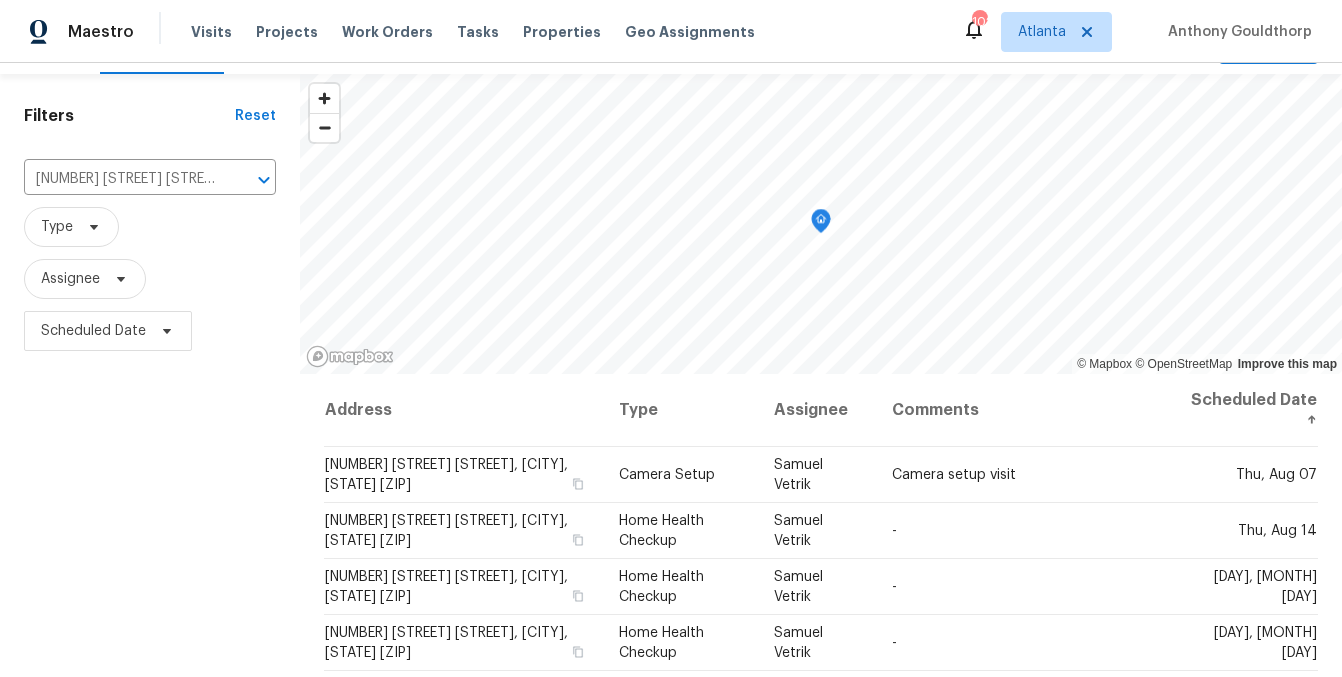 scroll, scrollTop: 65, scrollLeft: 0, axis: vertical 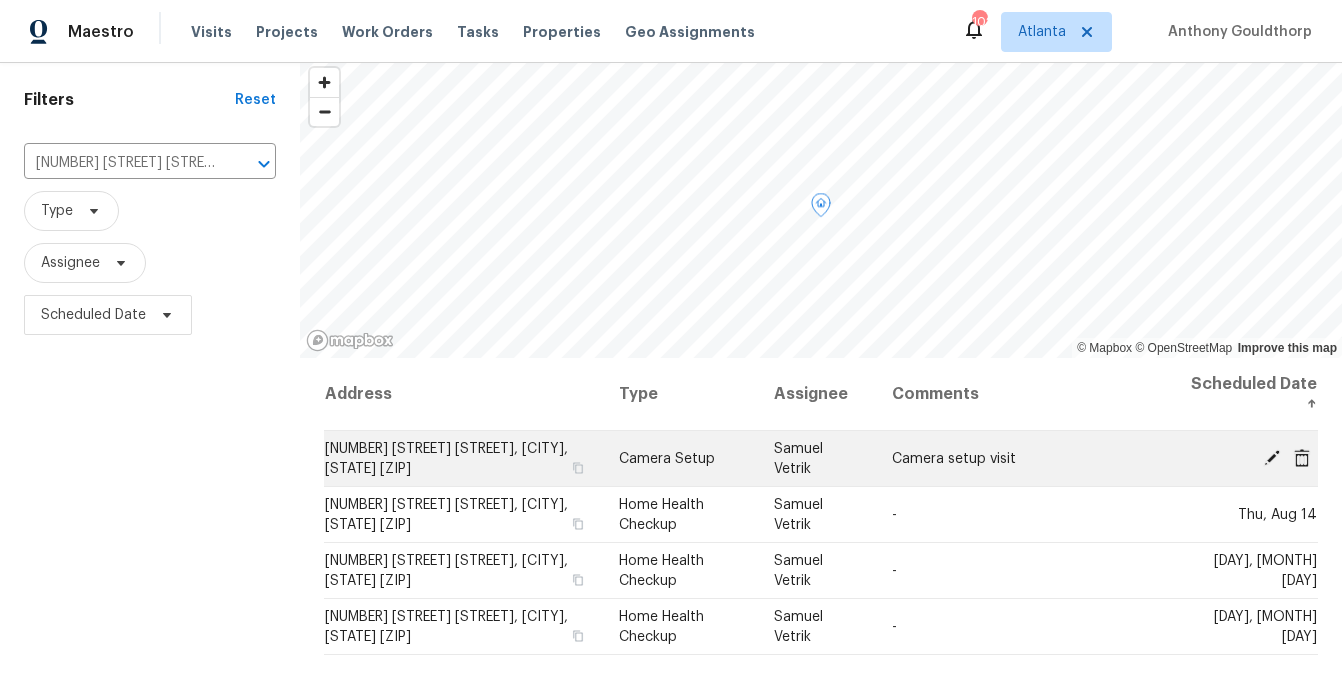 click 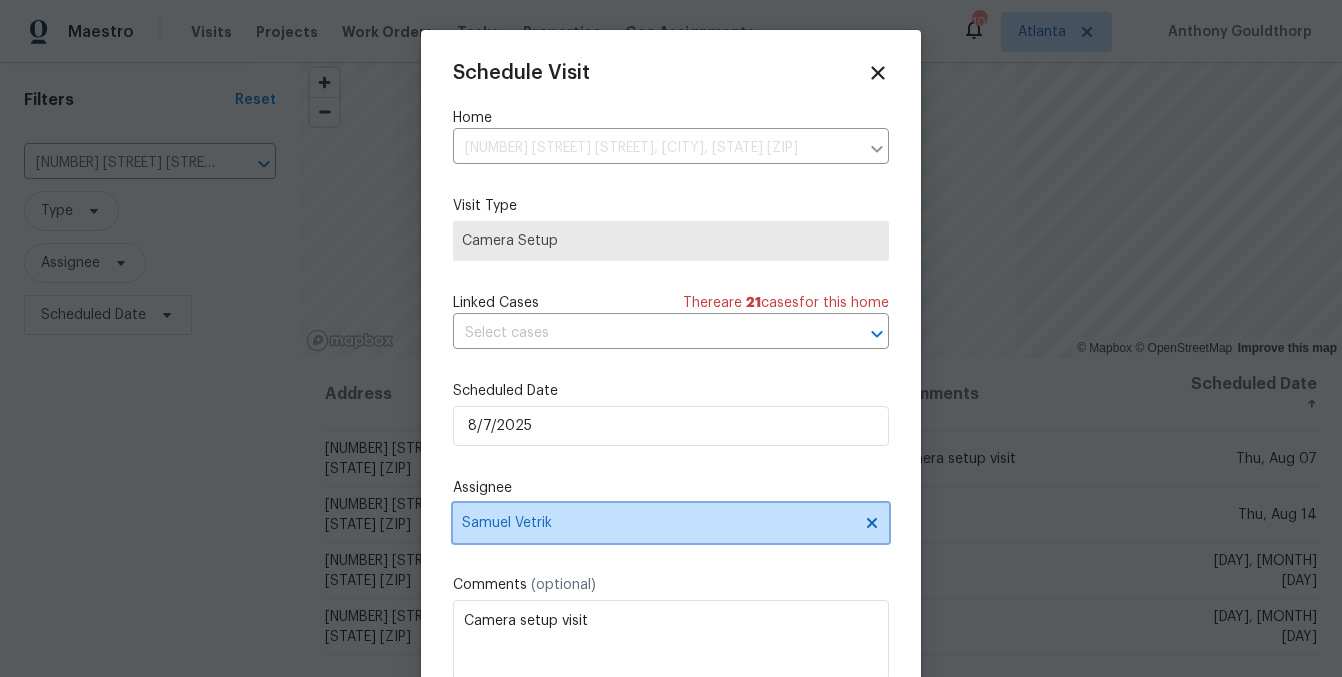 click on "Samuel Vetrik" at bounding box center (658, 523) 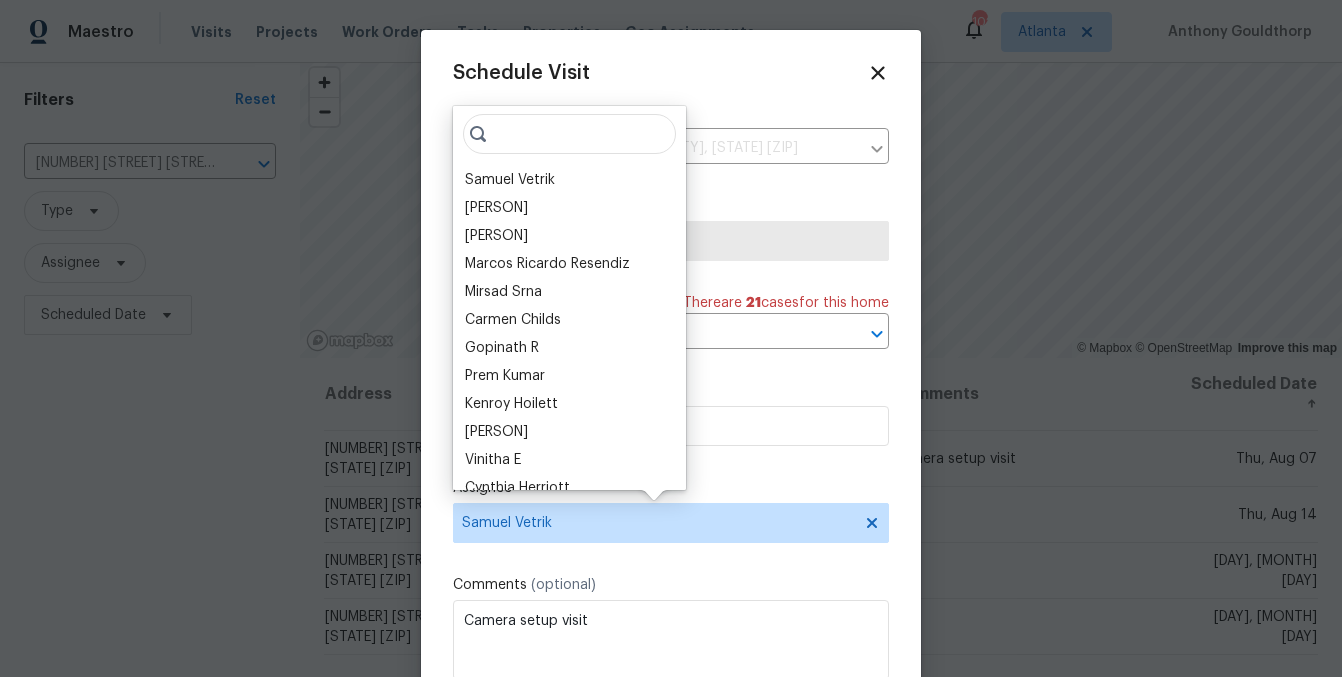 click at bounding box center [569, 134] 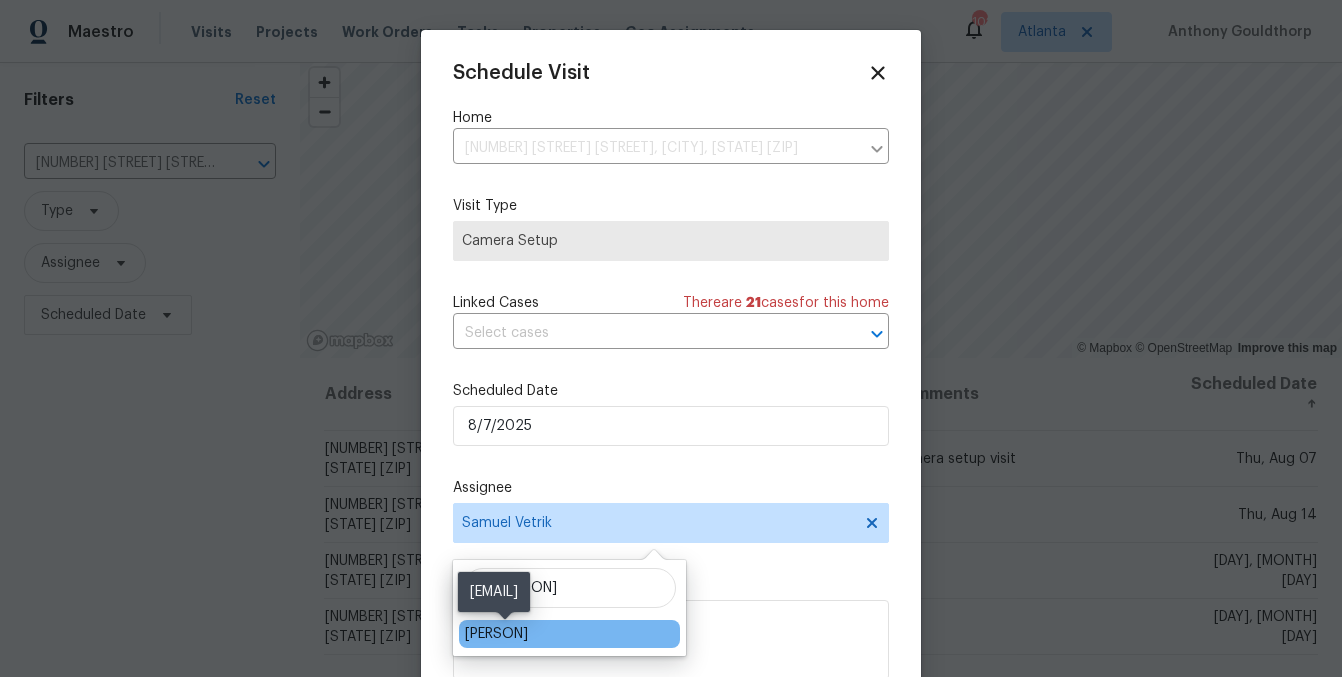 type on "juan" 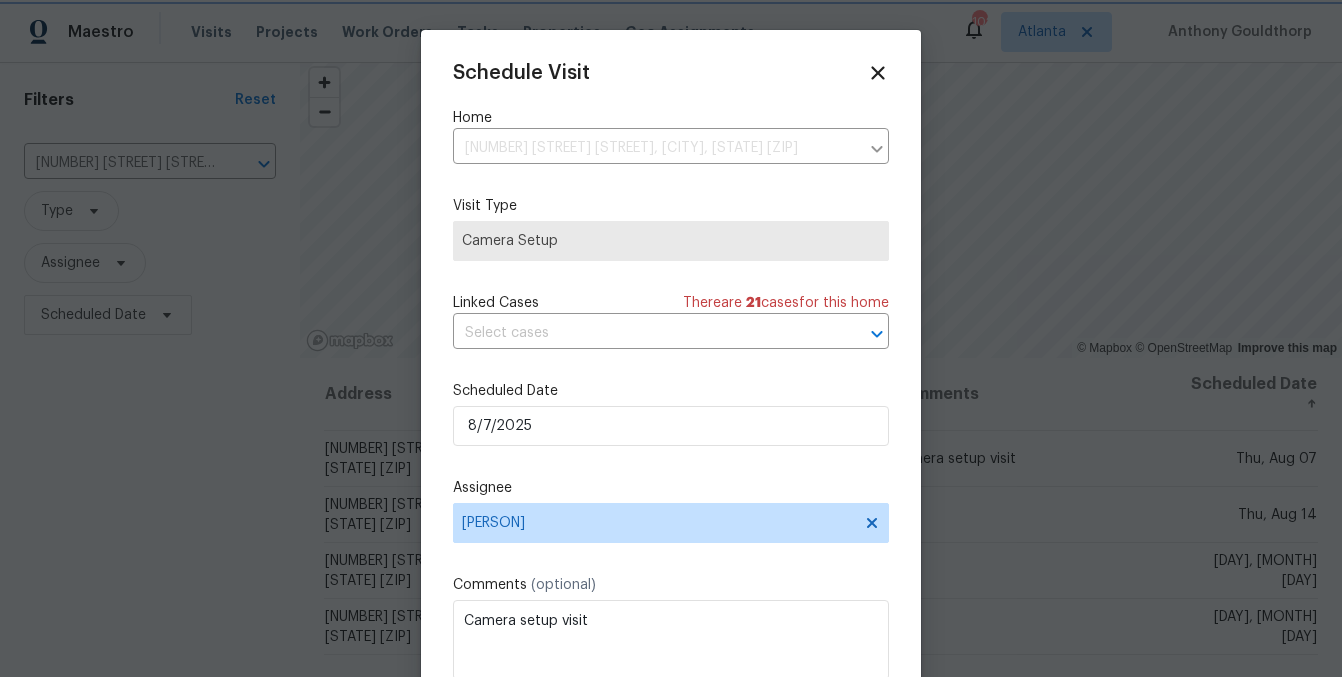 scroll, scrollTop: 36, scrollLeft: 0, axis: vertical 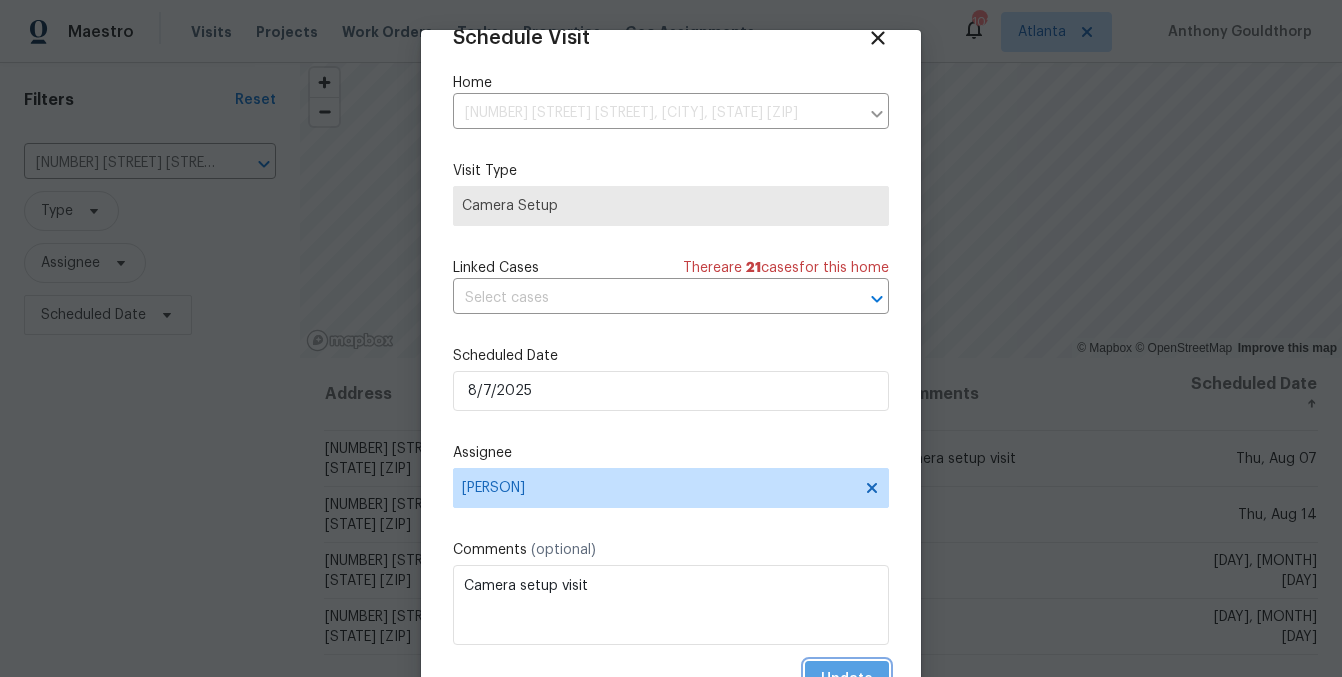 click on "Update" at bounding box center (847, 679) 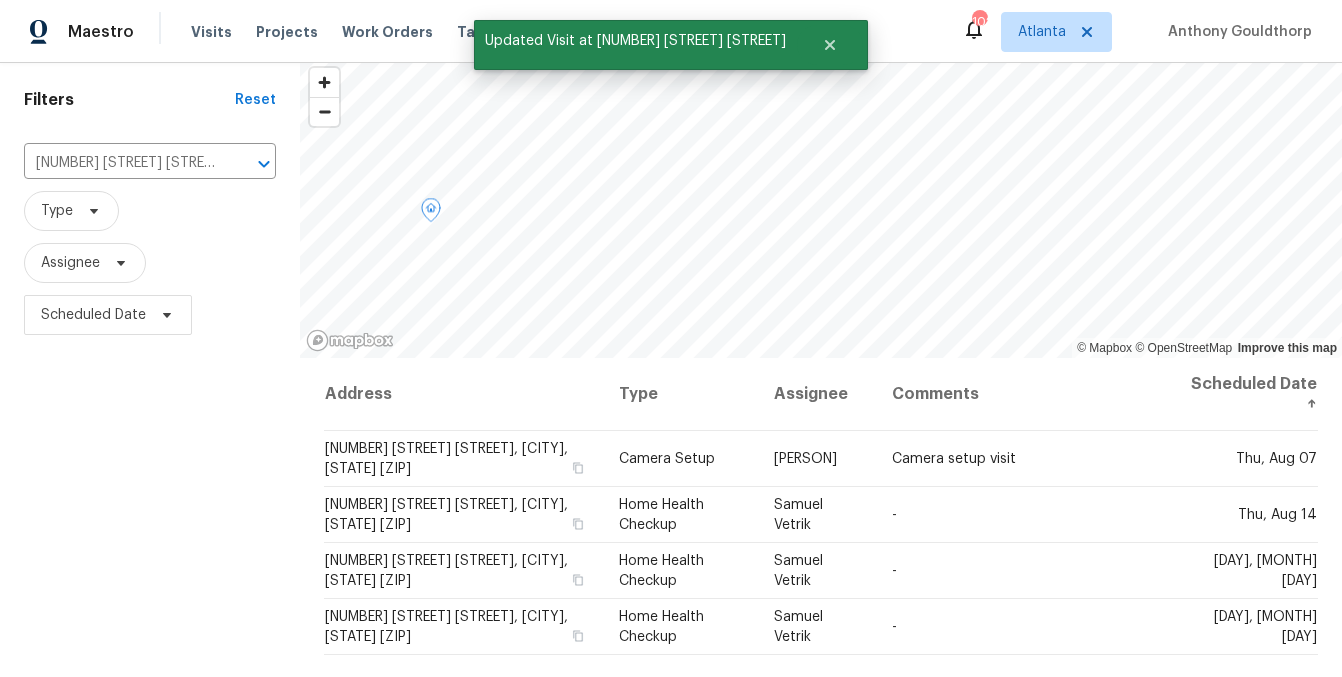 scroll, scrollTop: 0, scrollLeft: 0, axis: both 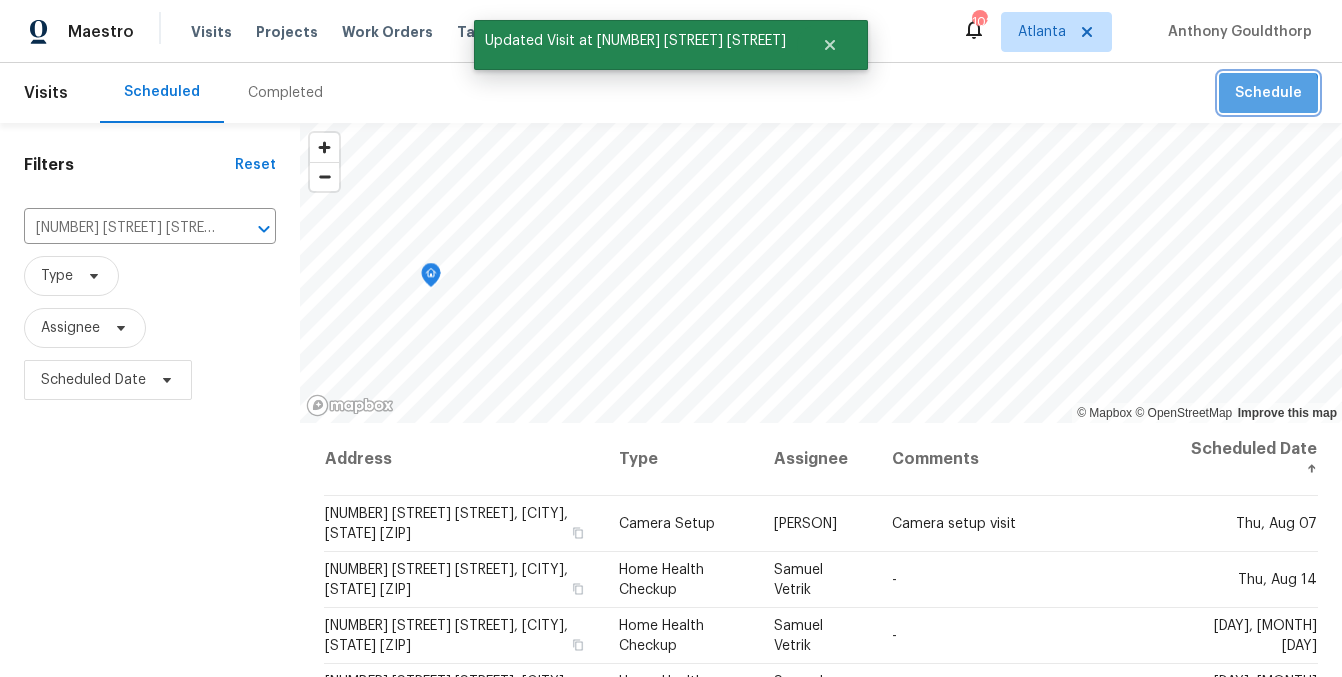 click on "Schedule" at bounding box center (1268, 93) 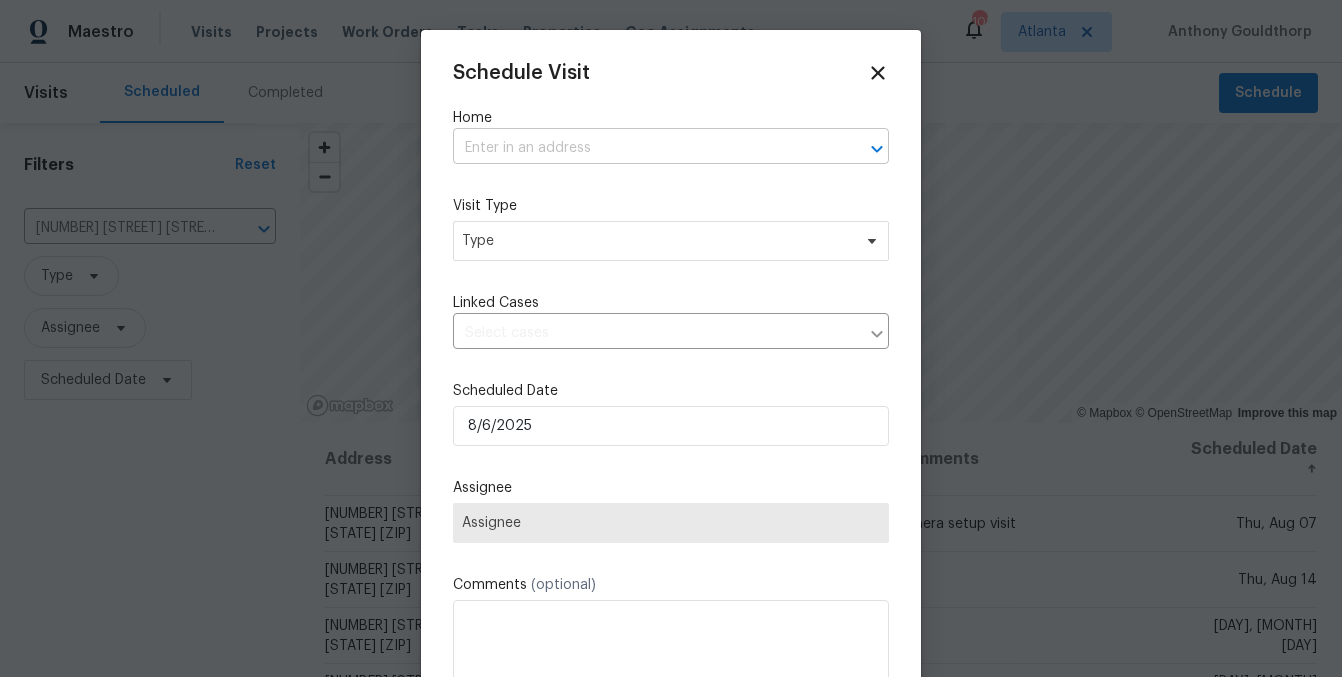 click at bounding box center [643, 148] 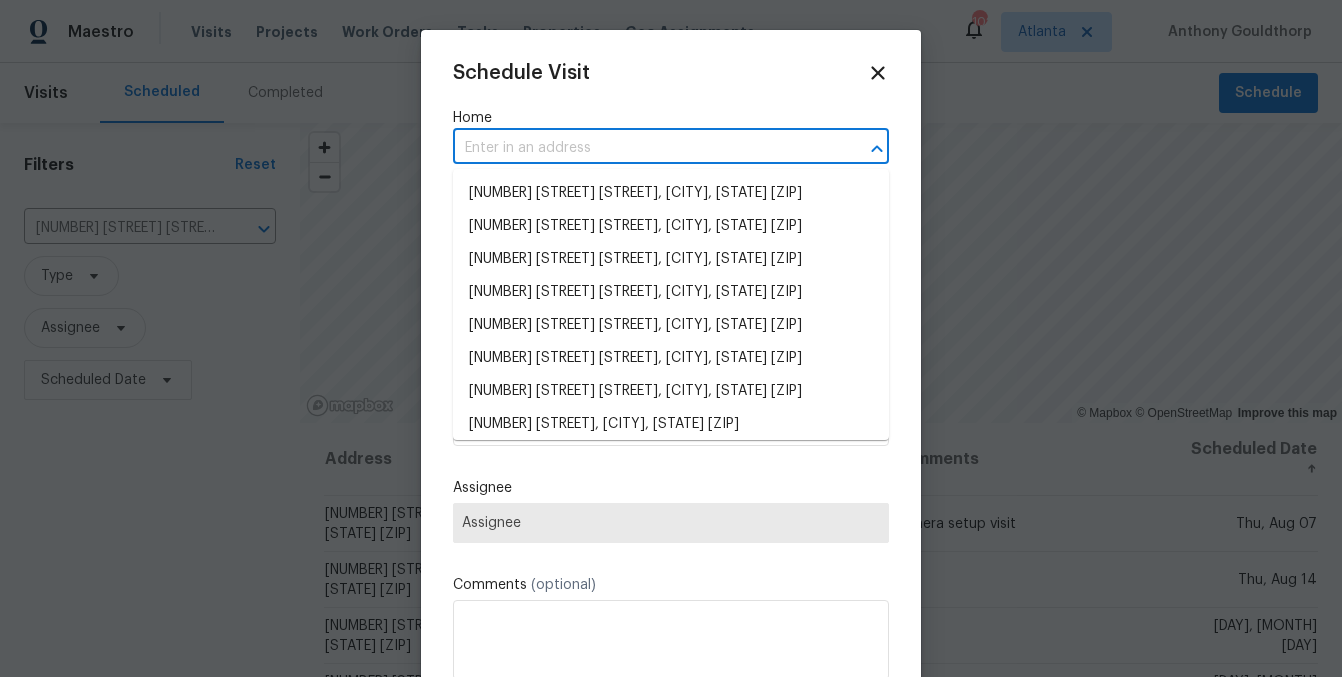 paste on "724 Dukehart Ct, Stone Mountain, GA 30083," 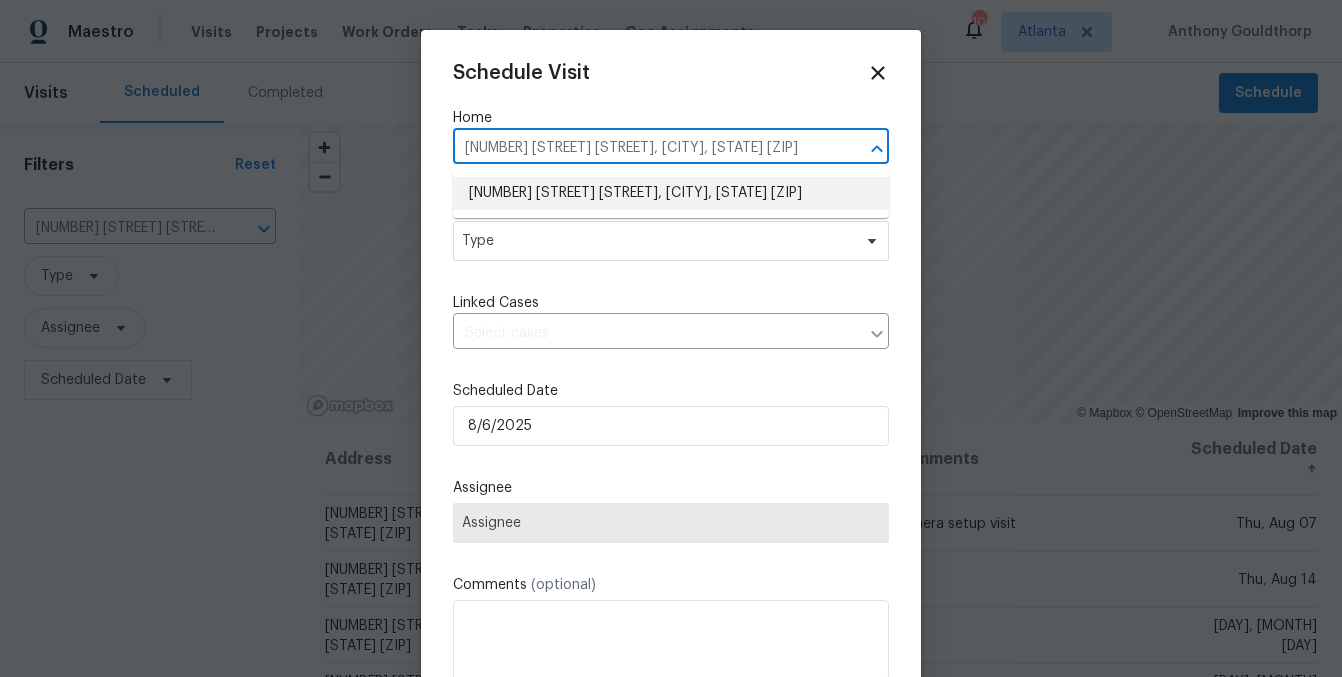 click on "724 Dukehart Ct, Stone Mountain, GA 30083" at bounding box center (671, 193) 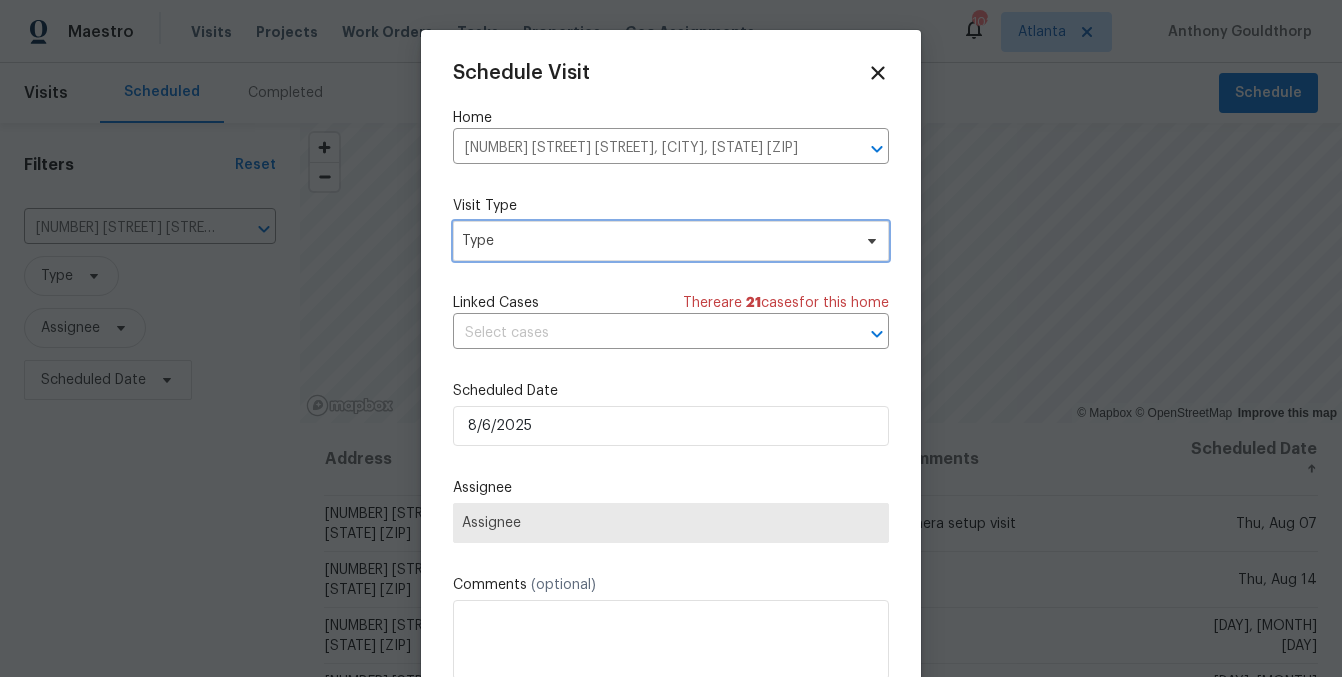 click on "Type" at bounding box center (656, 241) 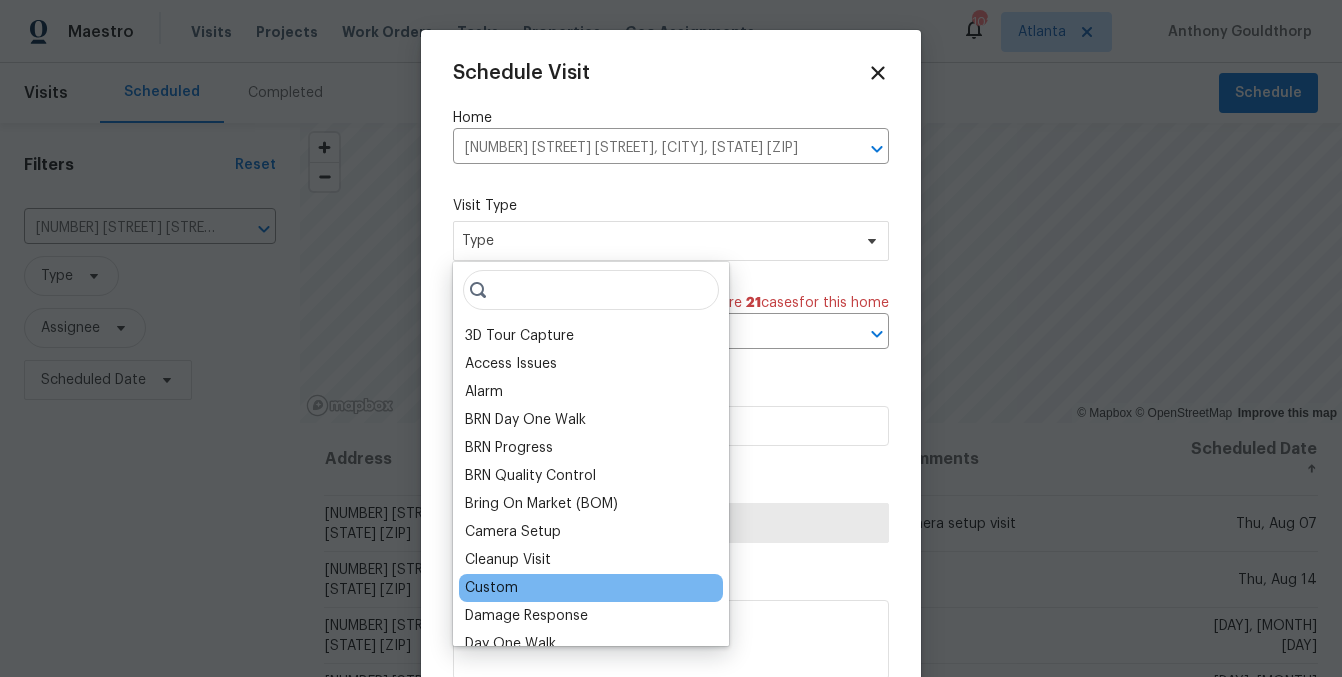 click on "Custom" at bounding box center (491, 588) 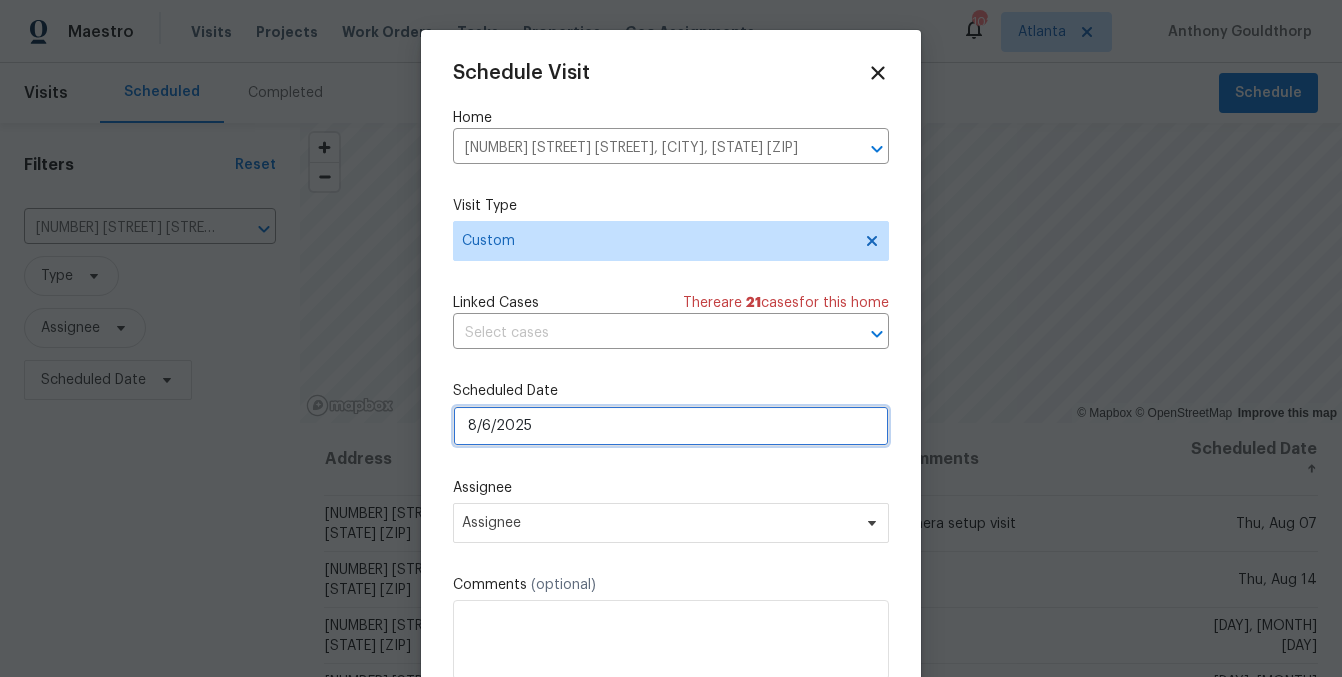 click on "8/6/2025" at bounding box center (671, 426) 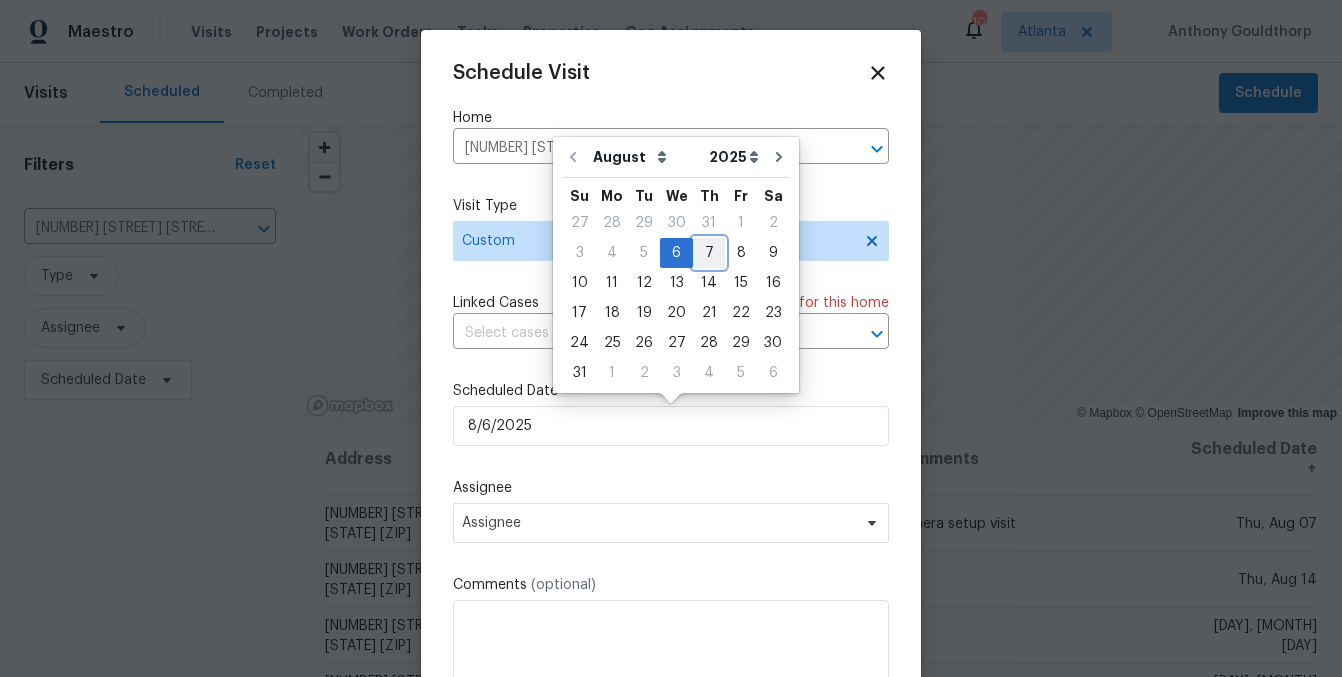 click on "7" at bounding box center [709, 253] 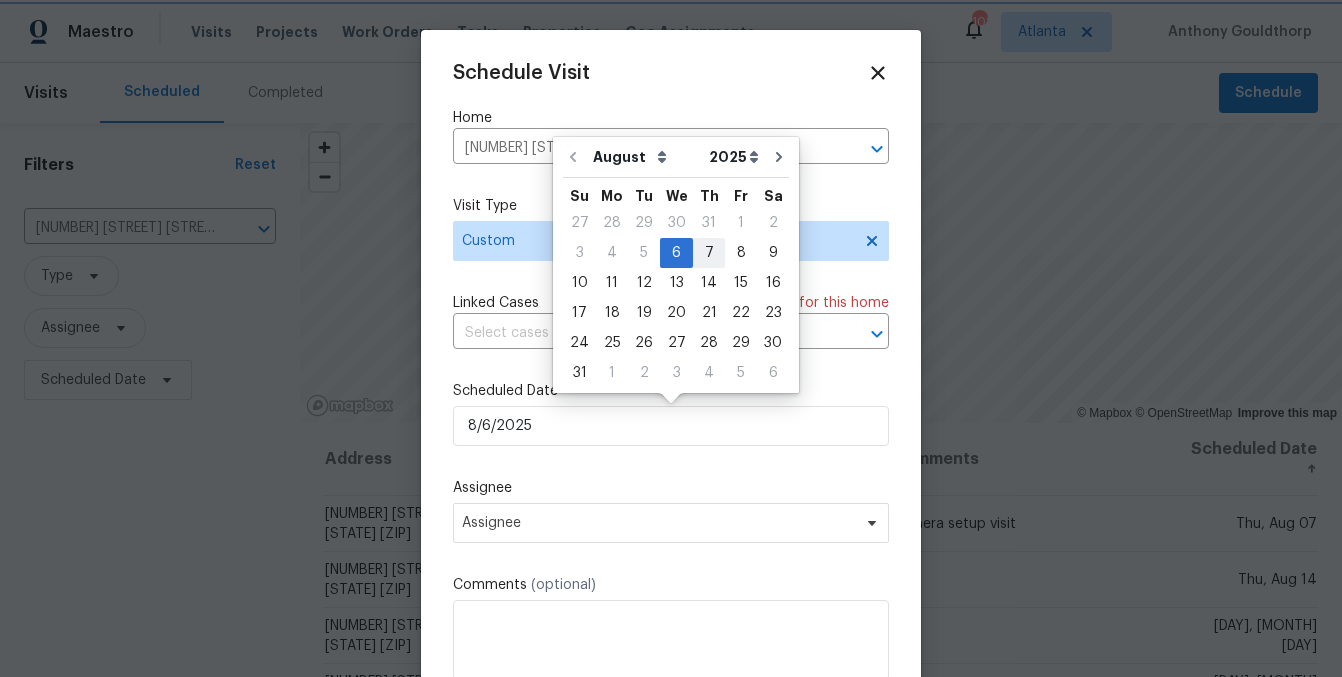 type on "8/7/2025" 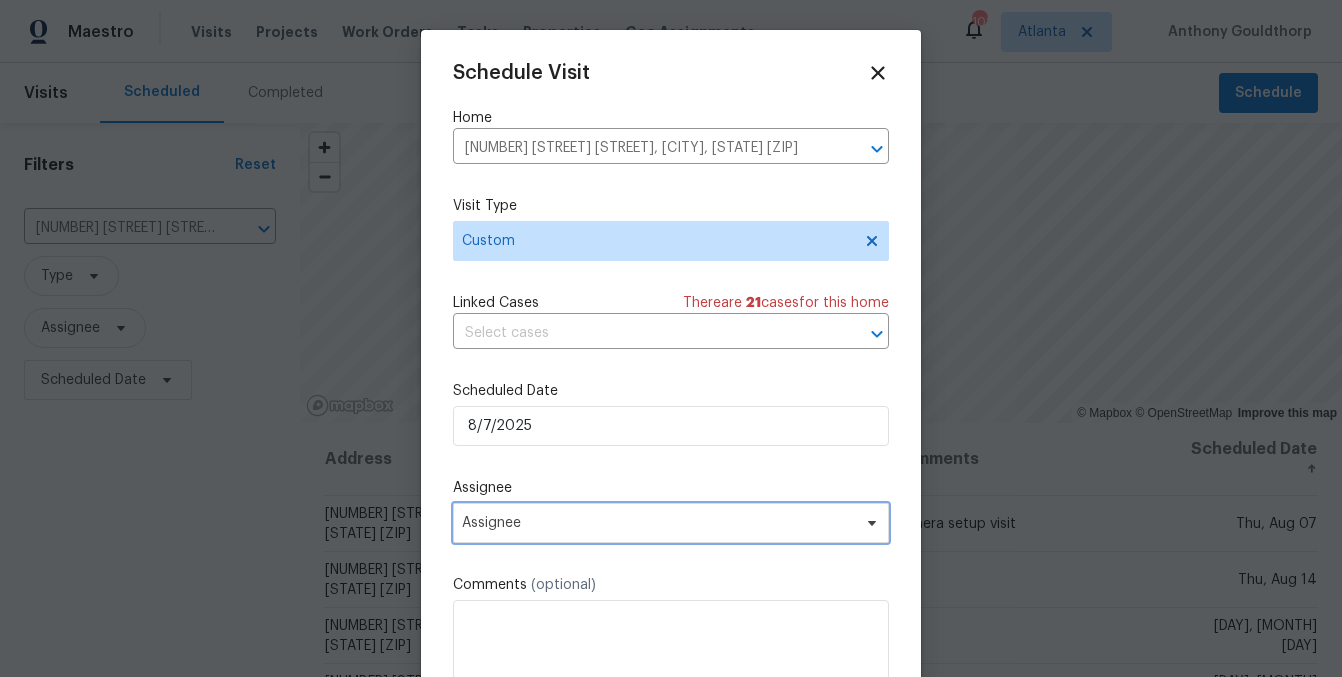 click on "Assignee" at bounding box center (658, 523) 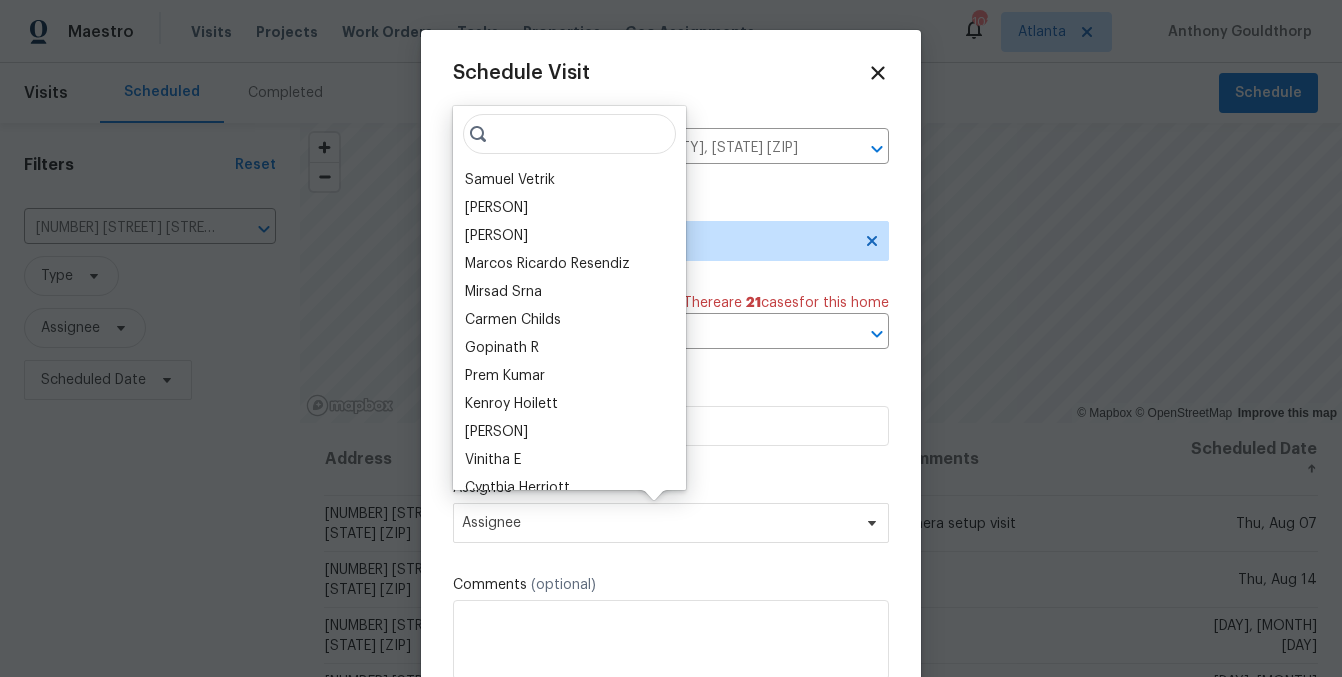 click at bounding box center (569, 134) 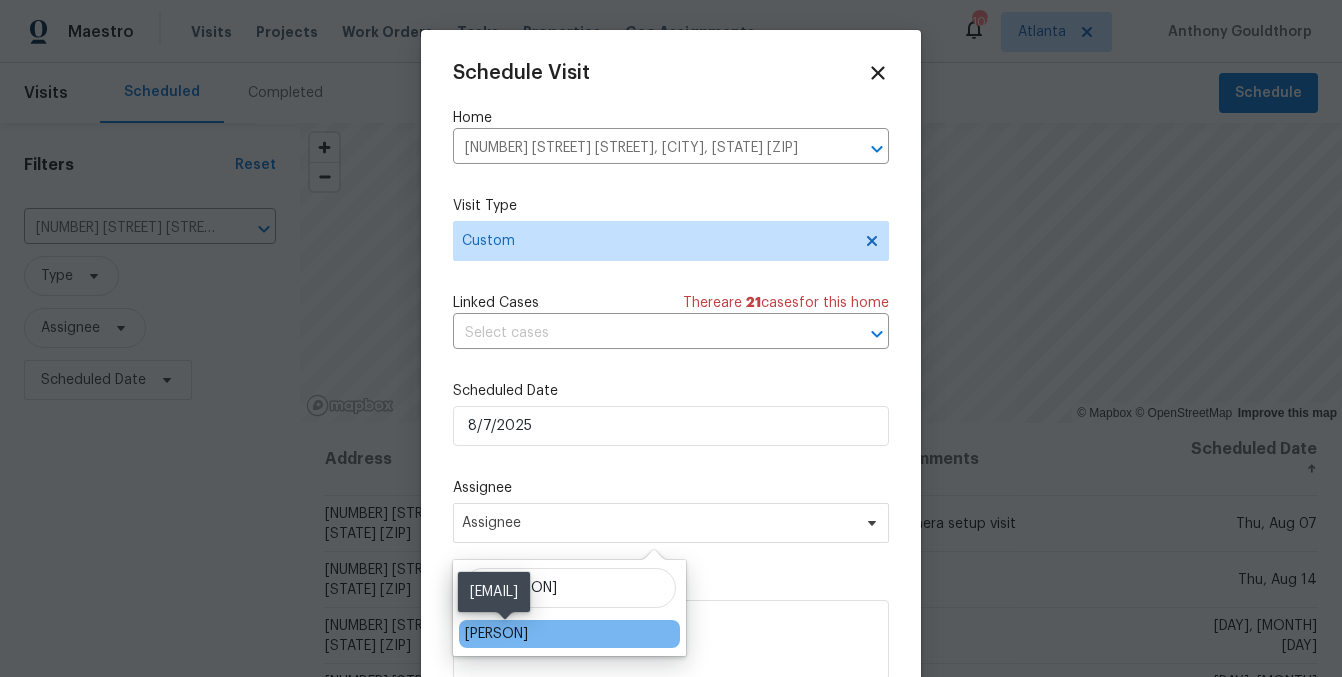 type on "juan" 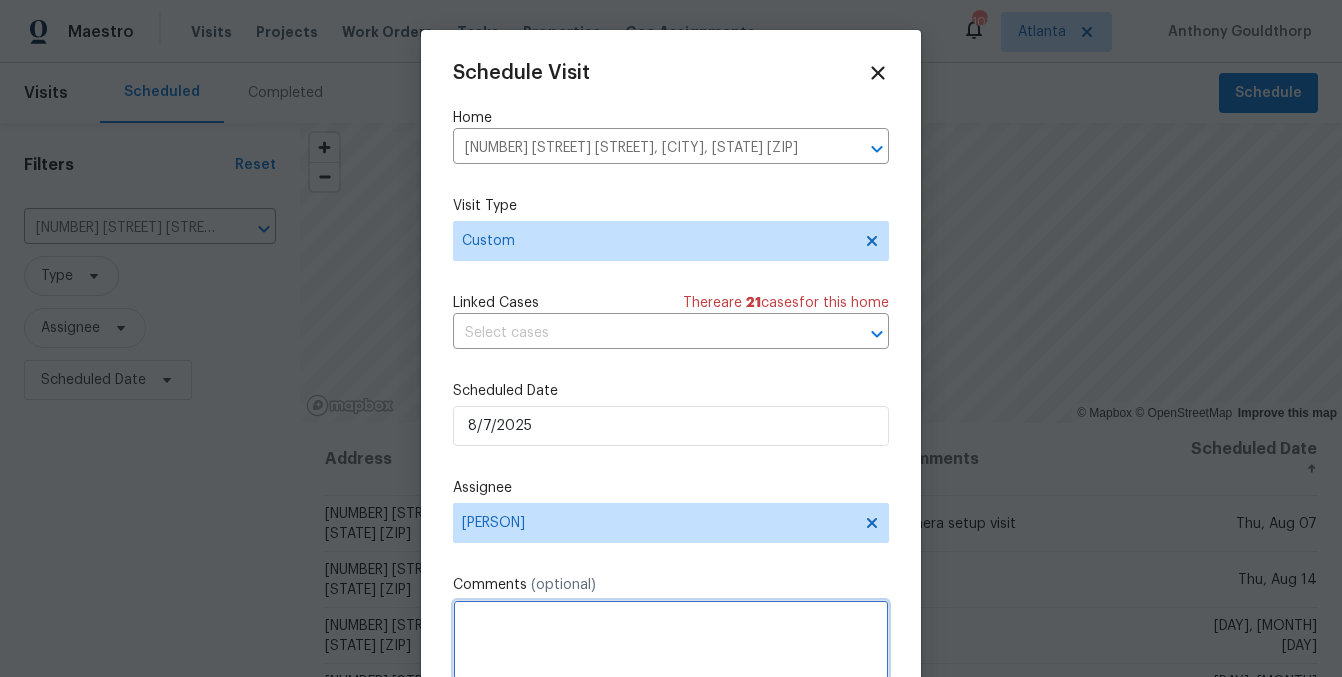 click at bounding box center [671, 640] 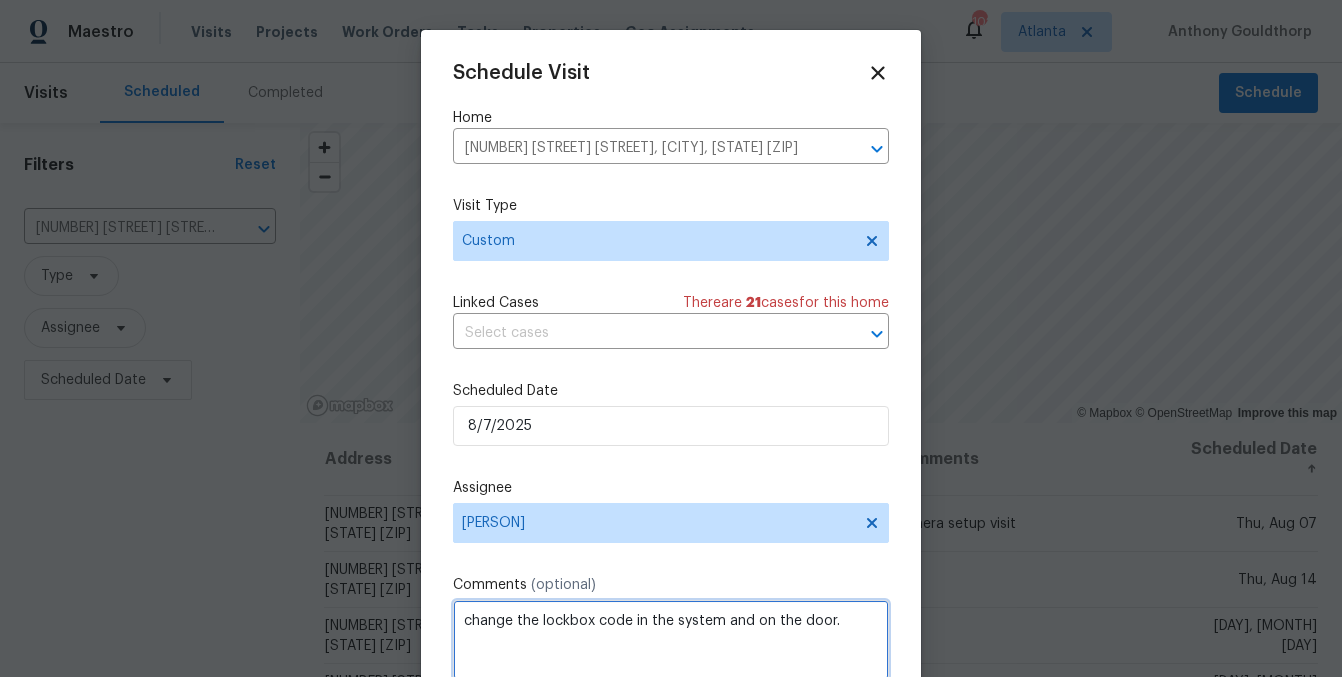 scroll, scrollTop: 36, scrollLeft: 0, axis: vertical 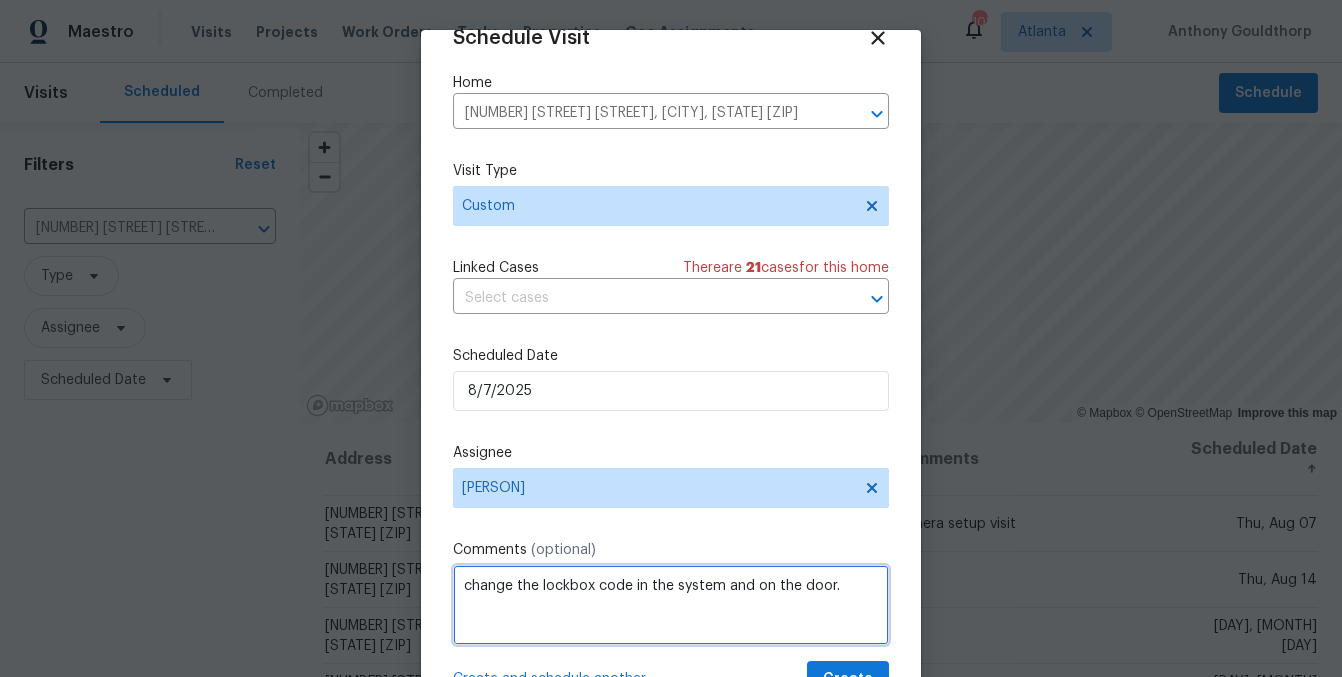 type on "change the lockbox code in the system and on the door." 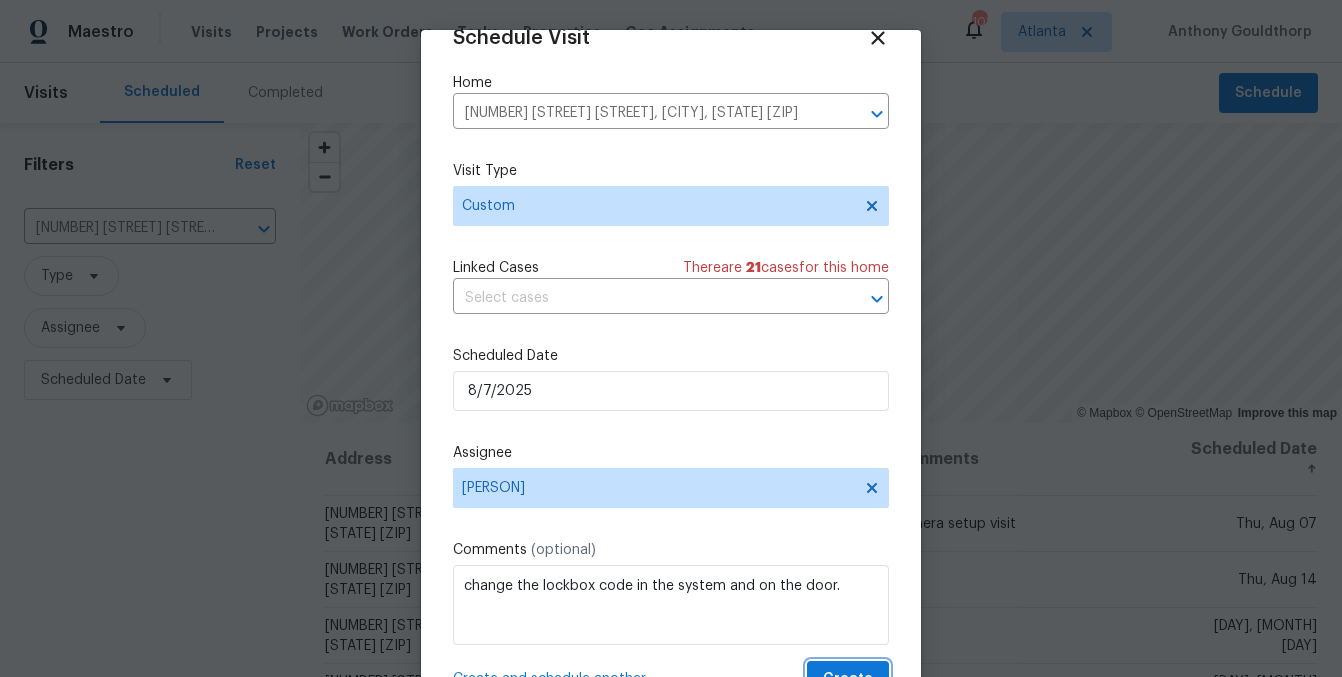 click on "Create" at bounding box center [848, 679] 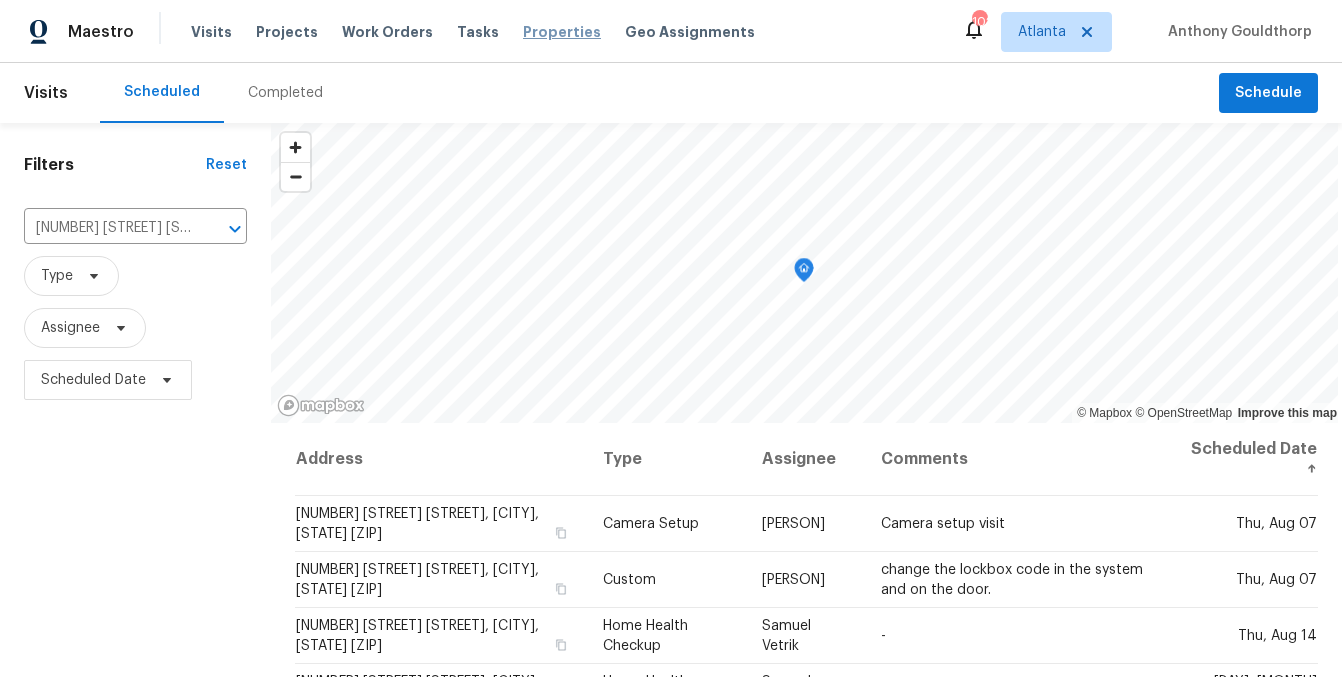 click on "Properties" at bounding box center (562, 32) 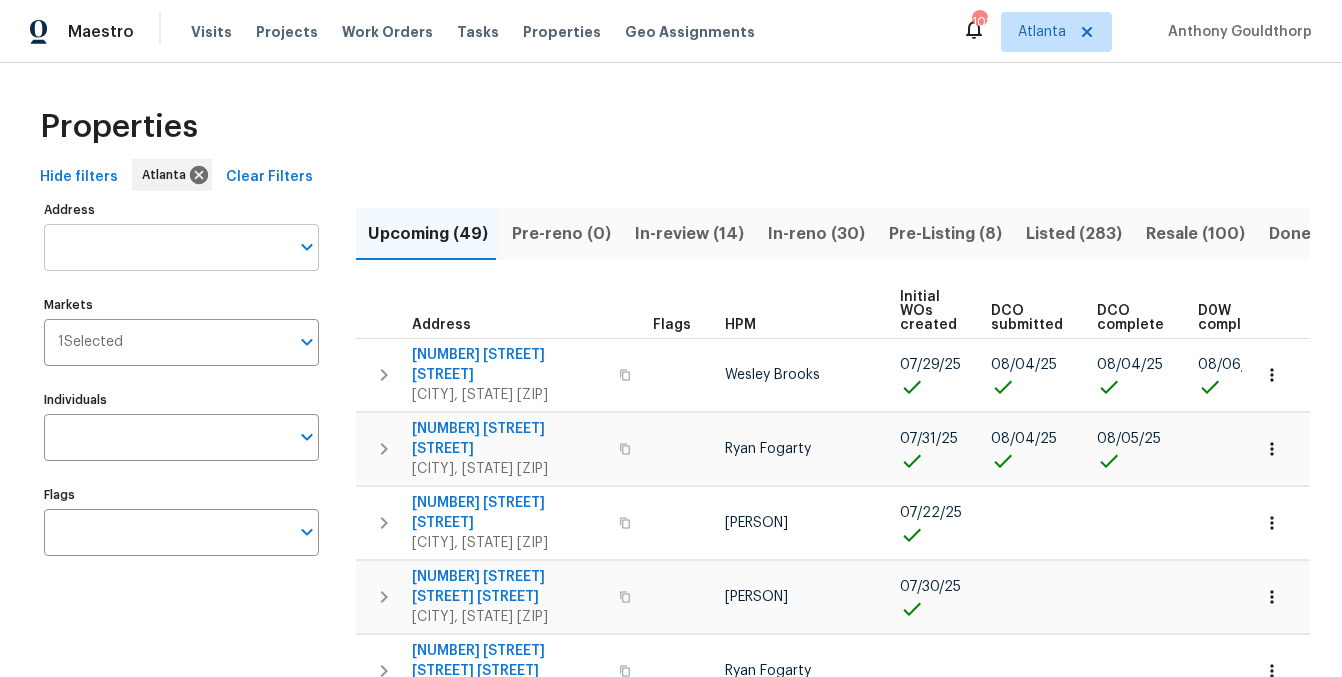 click on "Address" at bounding box center (166, 247) 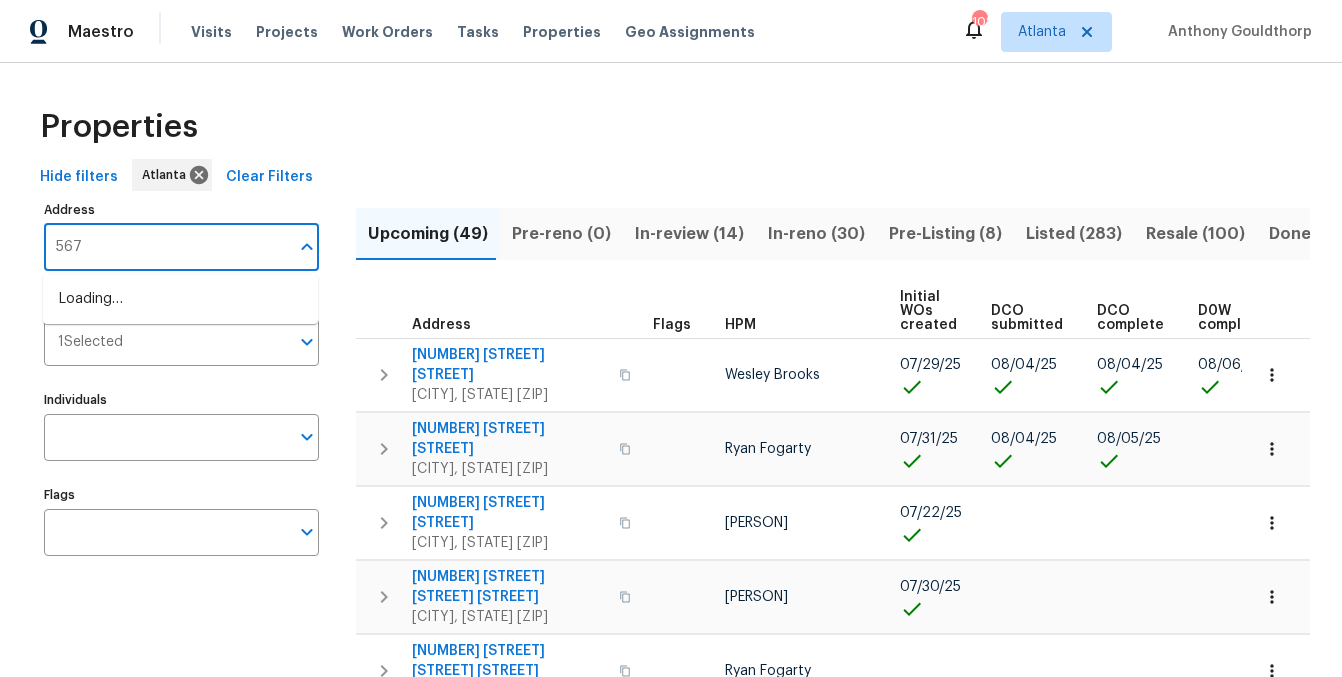 type on "5677" 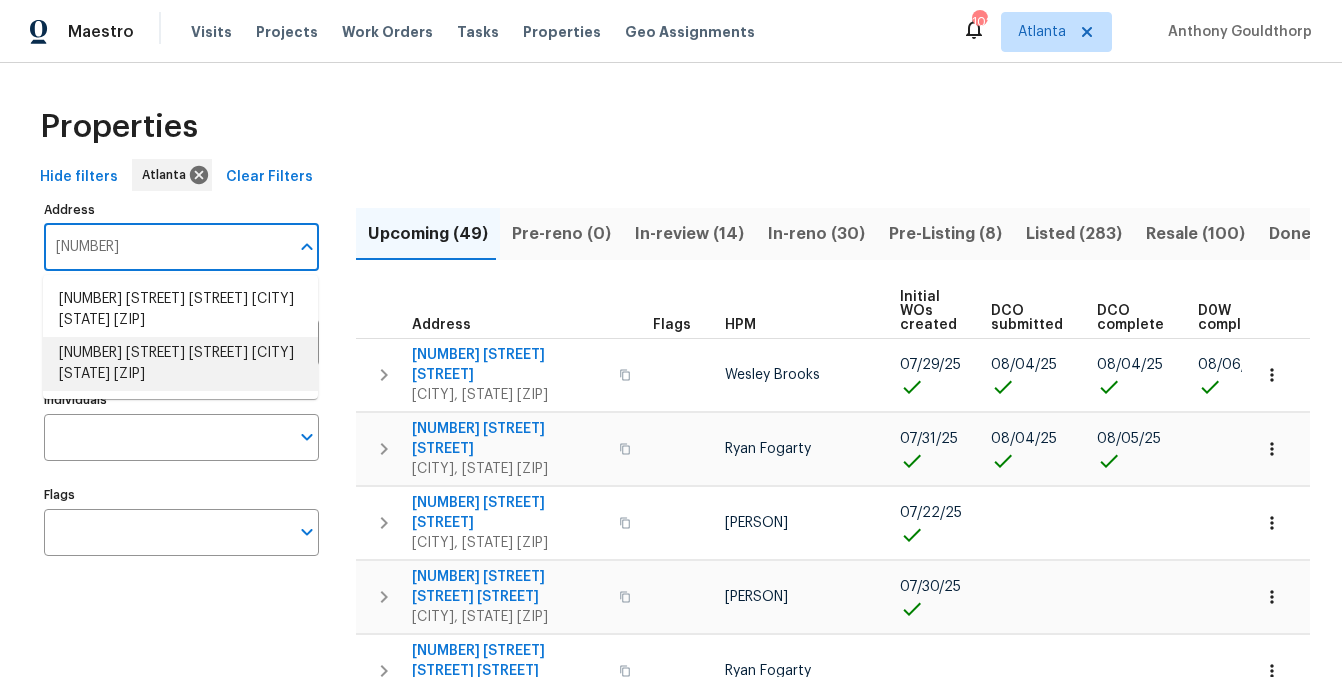 click on "5677 Wind Gate Ln Lithonia GA 30058" at bounding box center [180, 364] 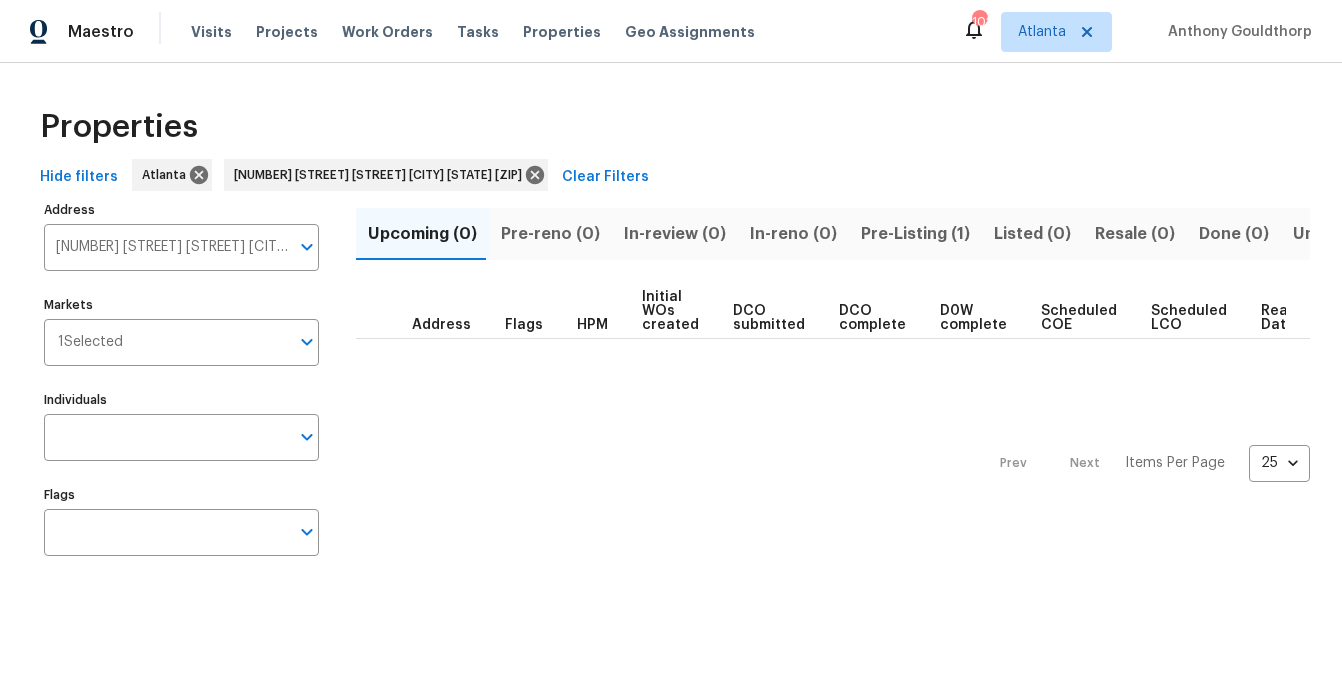 click on "Pre-Listing (1)" at bounding box center [915, 234] 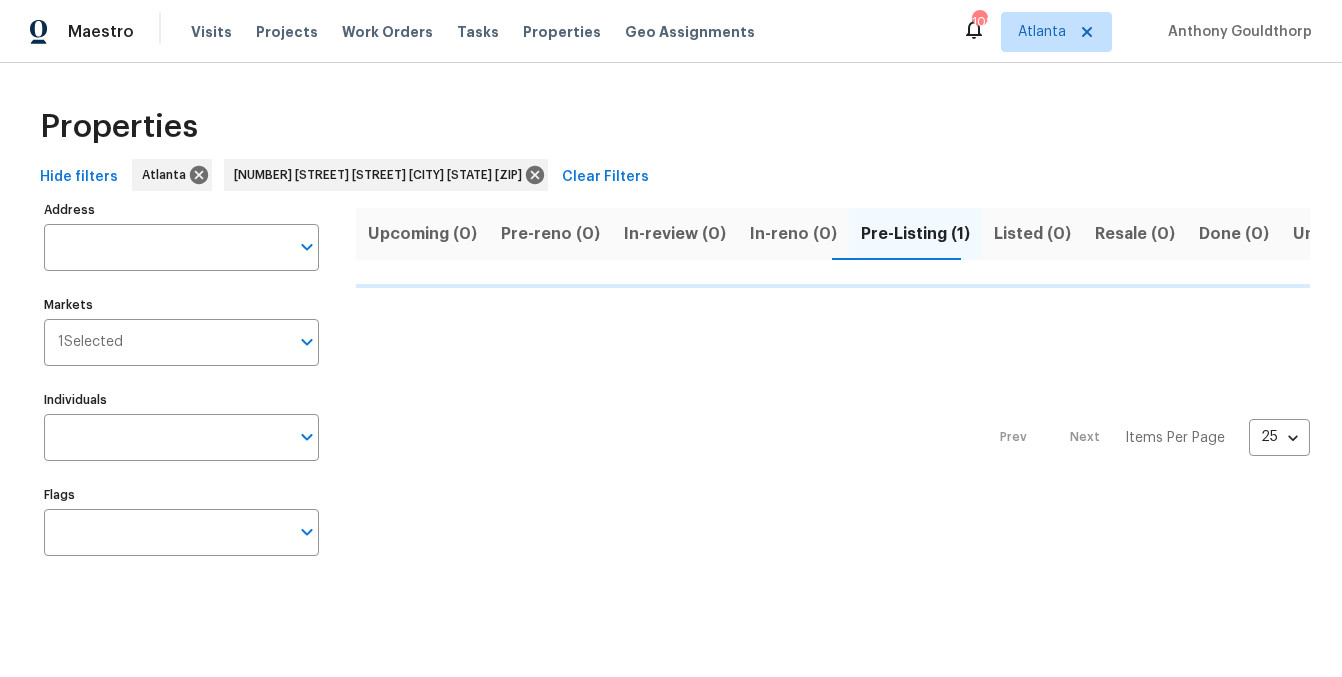 type on "5677 Wind Gate Ln Lithonia GA 30058" 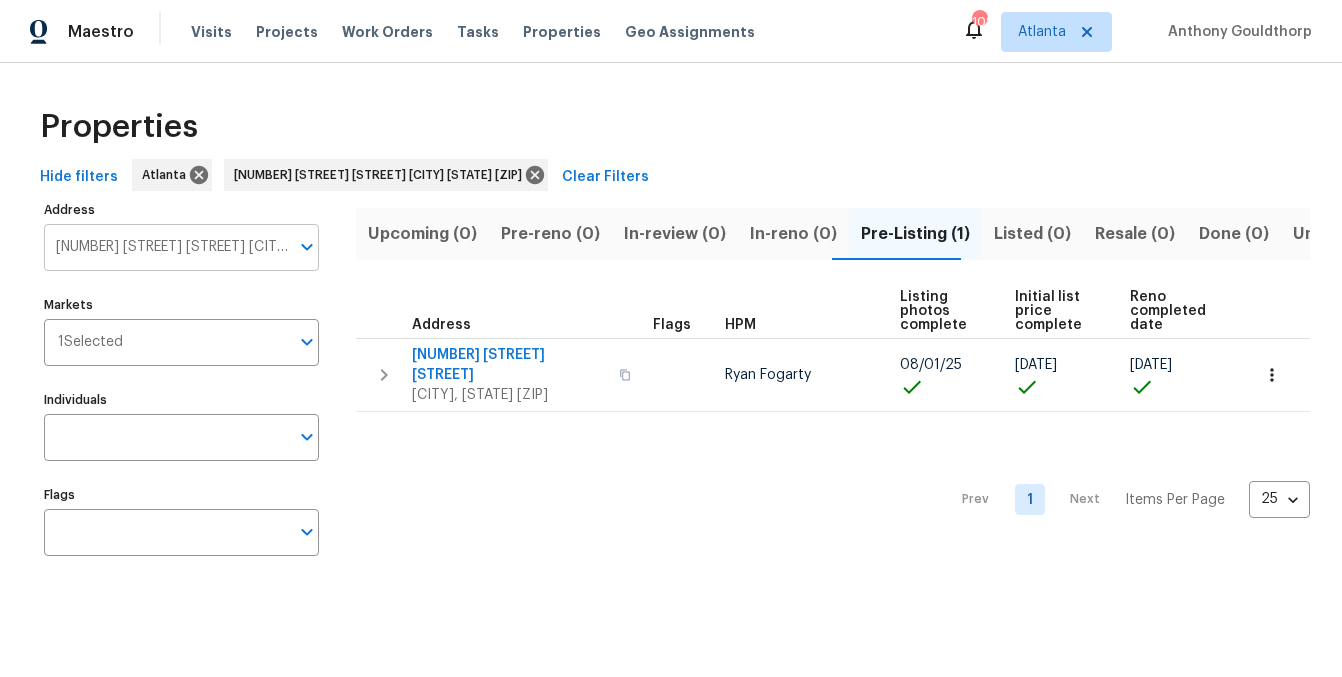 click on "5677 Wind Gate Ln Lithonia GA 30058" at bounding box center [166, 247] 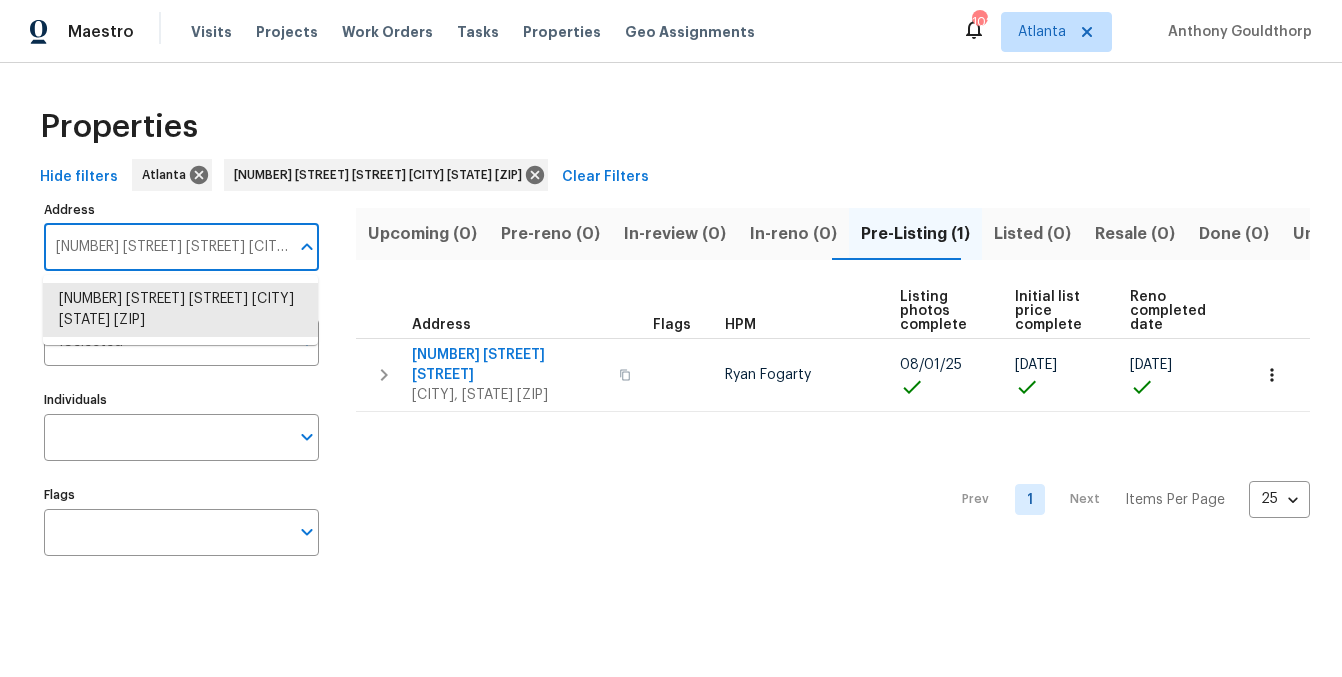 click on "5677 Wind Gate Ln Lithonia GA 30058" at bounding box center [166, 247] 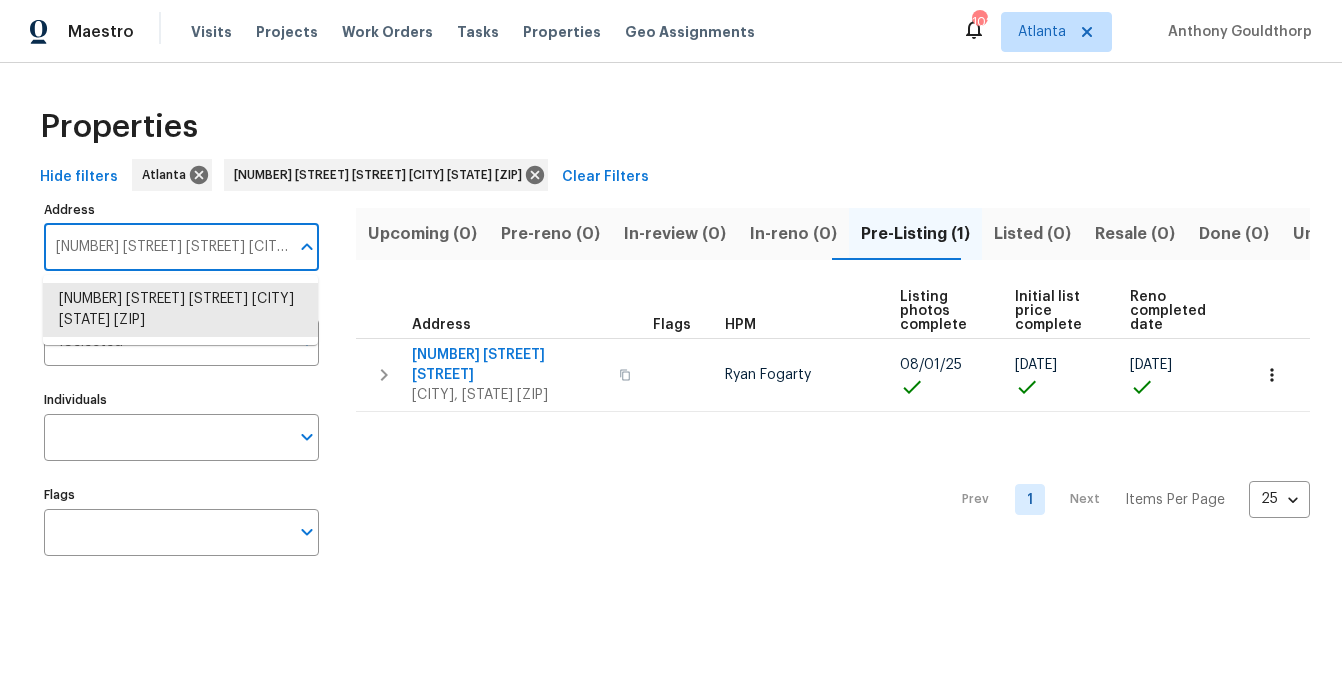 click on "5677 Wind Gate Ln Lithonia GA 30058" at bounding box center [166, 247] 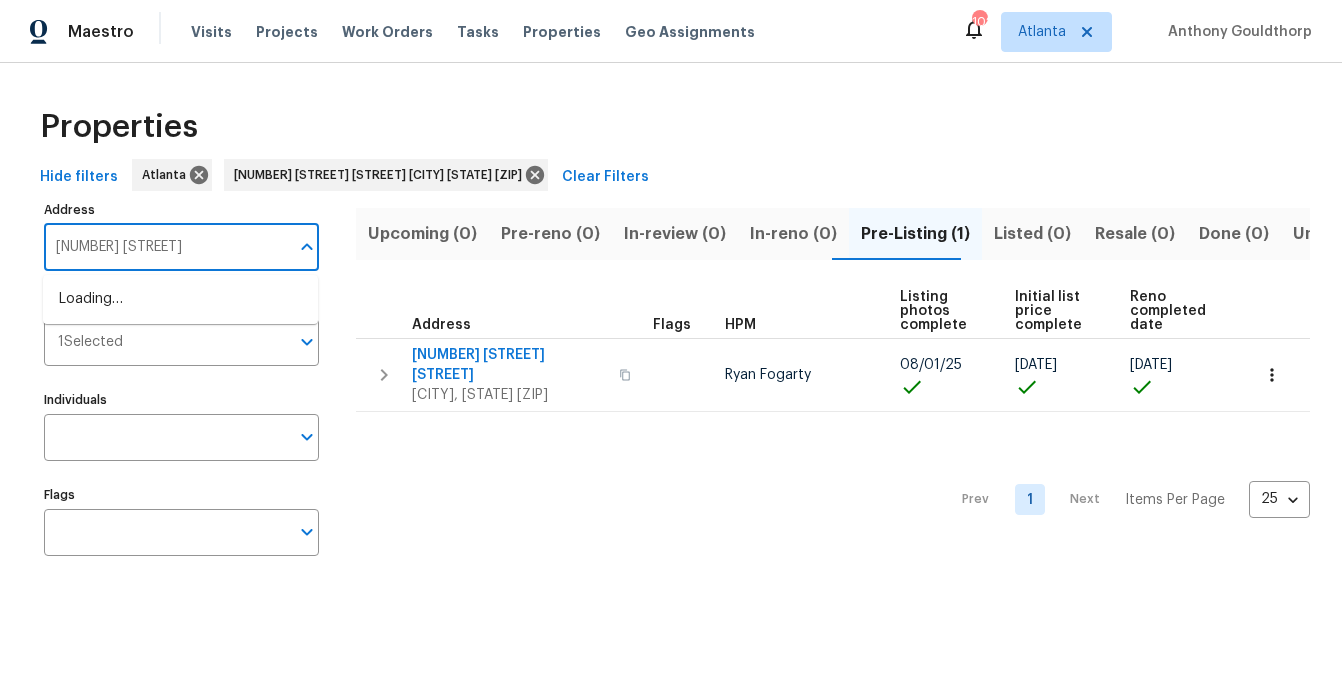type on "3159 nursery" 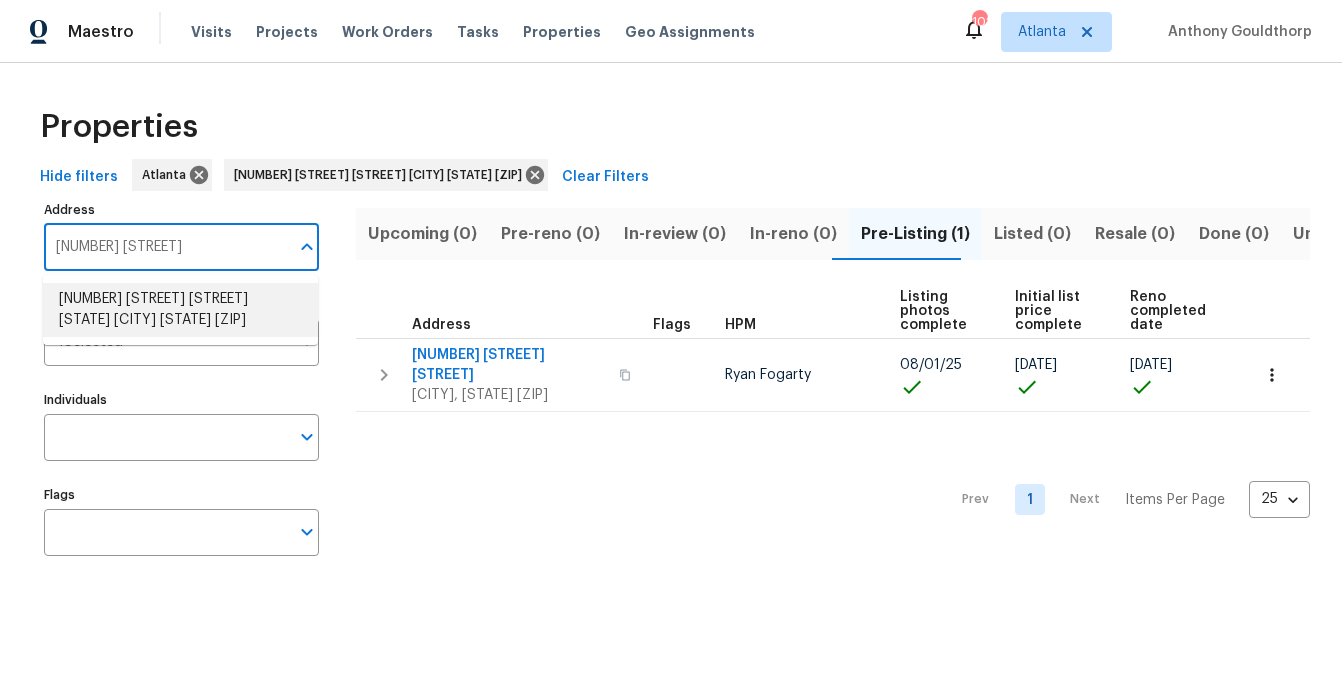 click on "3159 Nursery Rd SE Smyrna GA 30082" at bounding box center [180, 310] 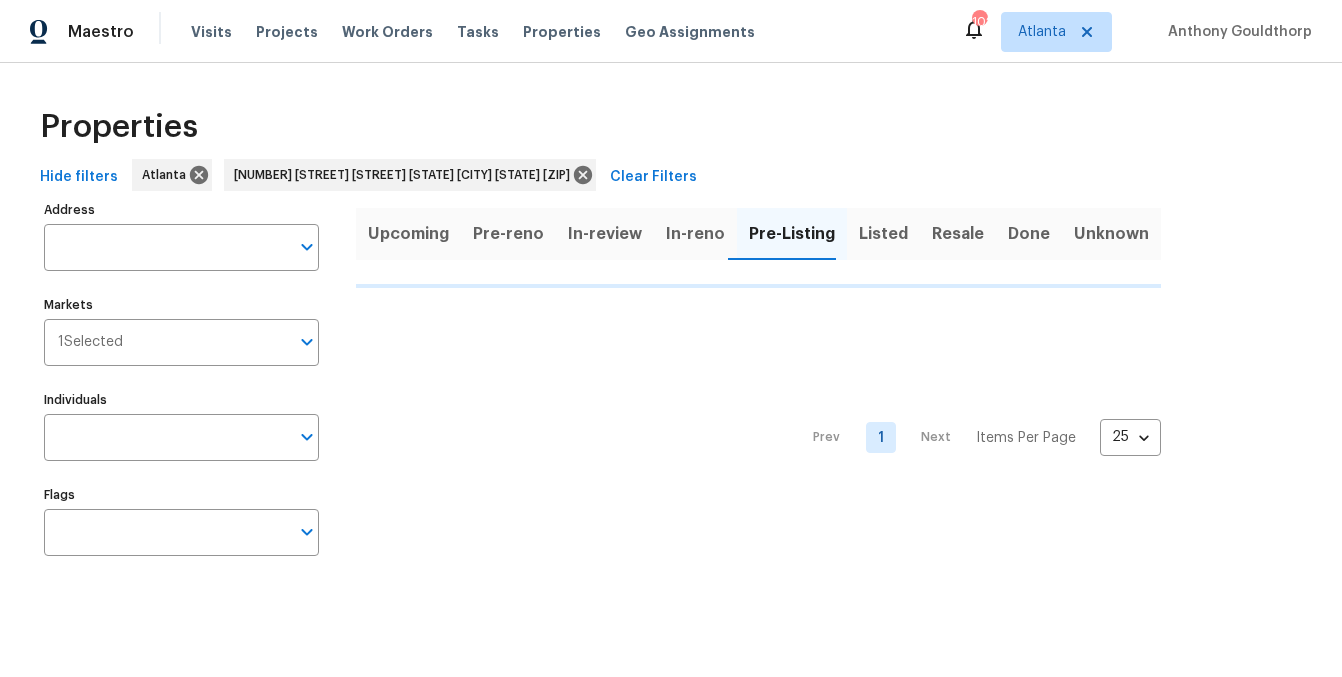 type on "3159 Nursery Rd SE Smyrna GA 30082" 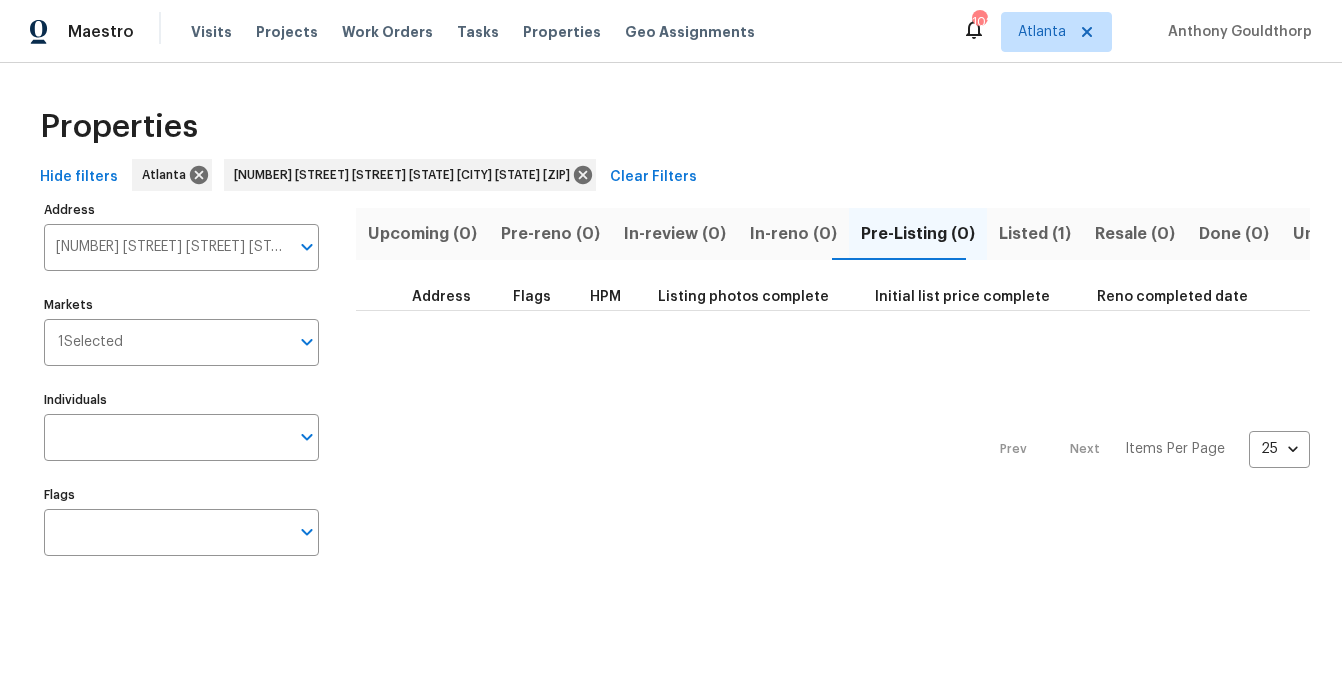 click on "Listed (1)" at bounding box center (1035, 234) 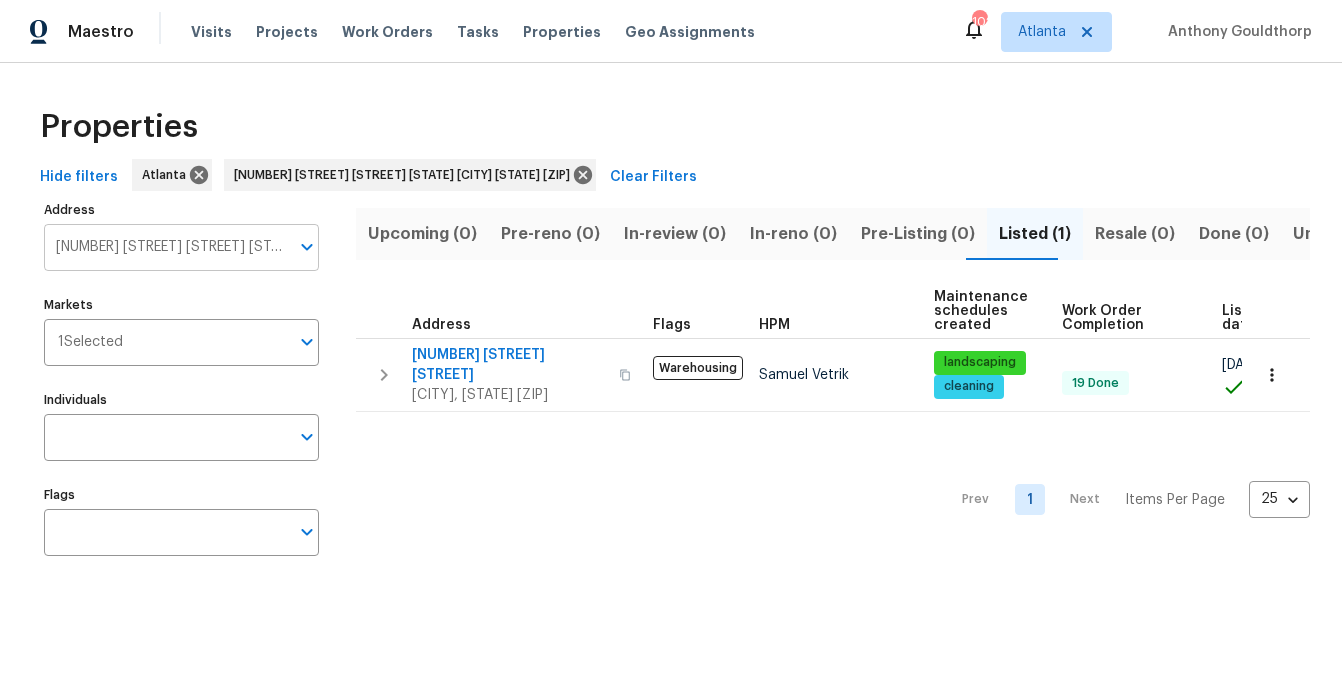 click on "3159 Nursery Rd SE Smyrna GA 30082" at bounding box center [166, 247] 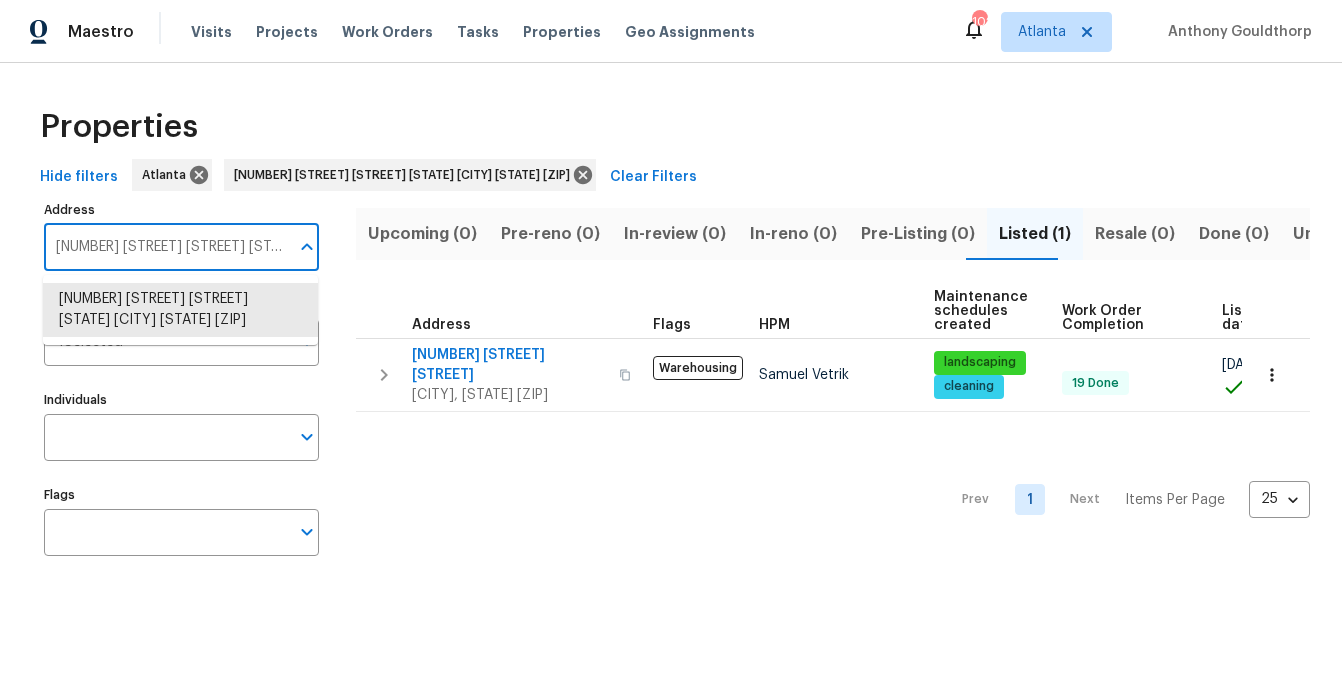 click on "3159 Nursery Rd SE Smyrna GA 30082" at bounding box center [166, 247] 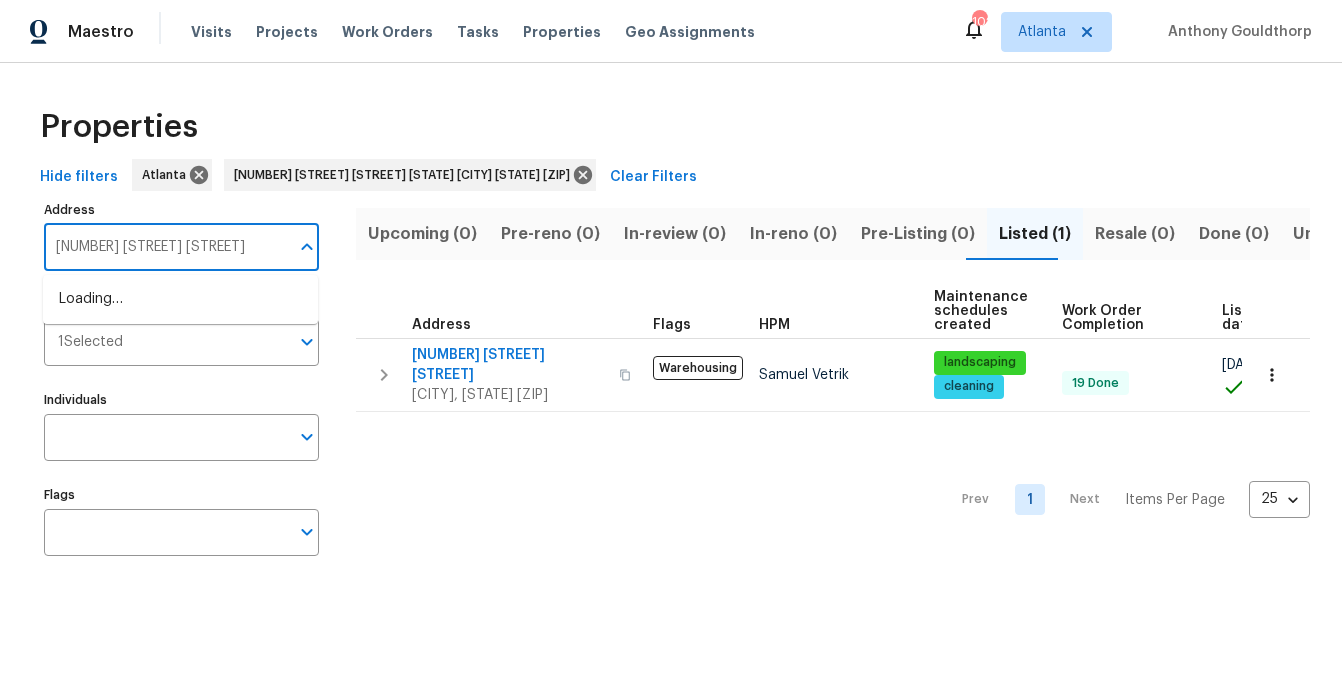 type on "6756 Blackstone Pl" 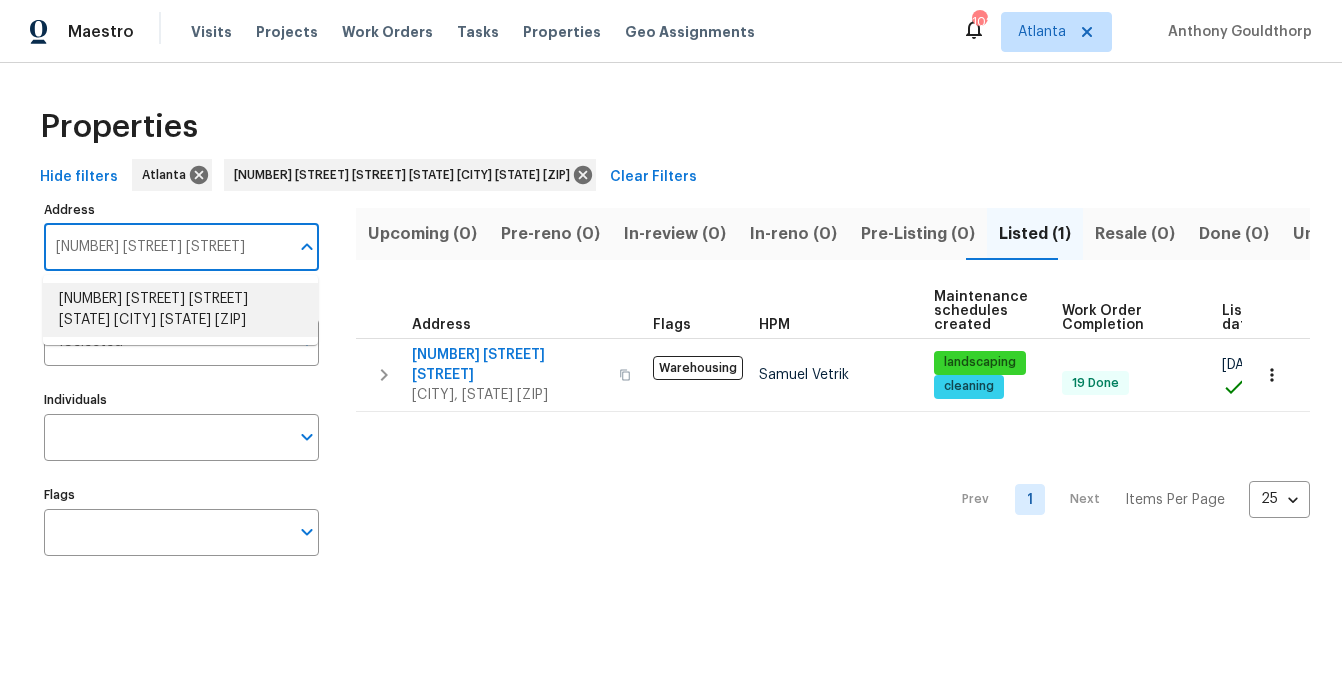 click on "6756 Blackstone Pl # 6 Mableton GA 30126" at bounding box center [180, 310] 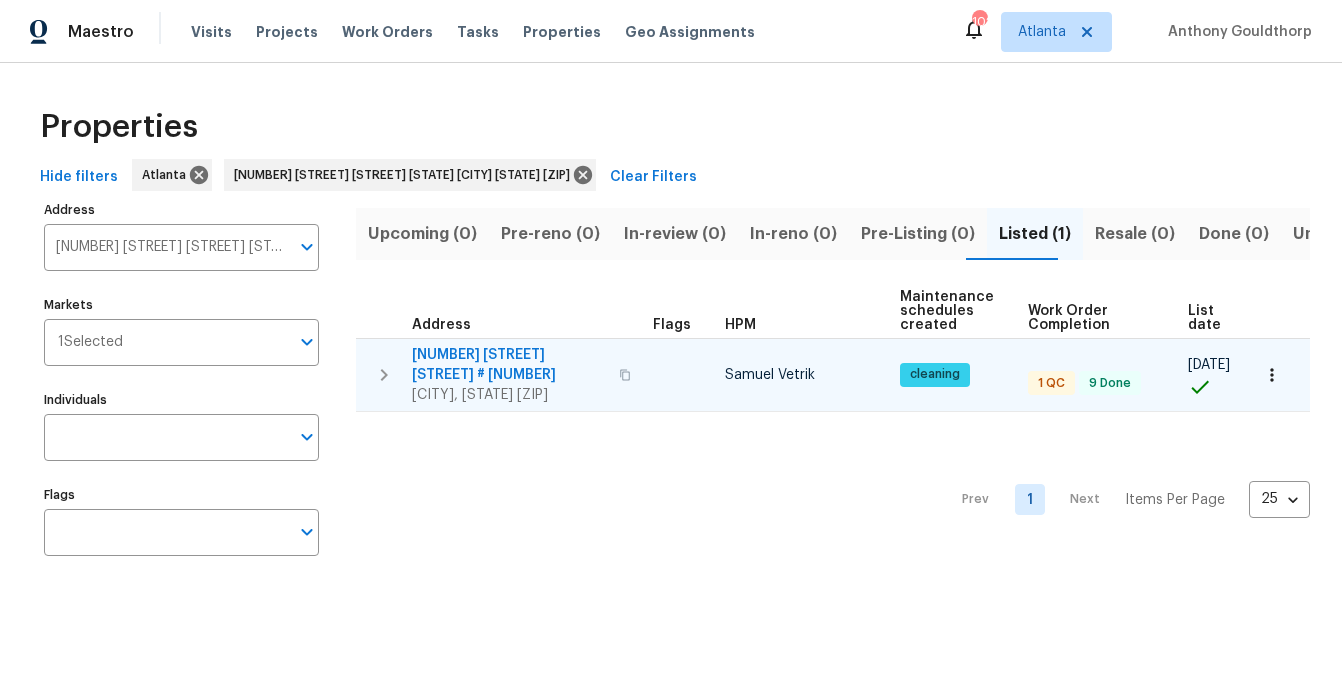 click on "6756 Blackstone Pl # 6" at bounding box center (509, 365) 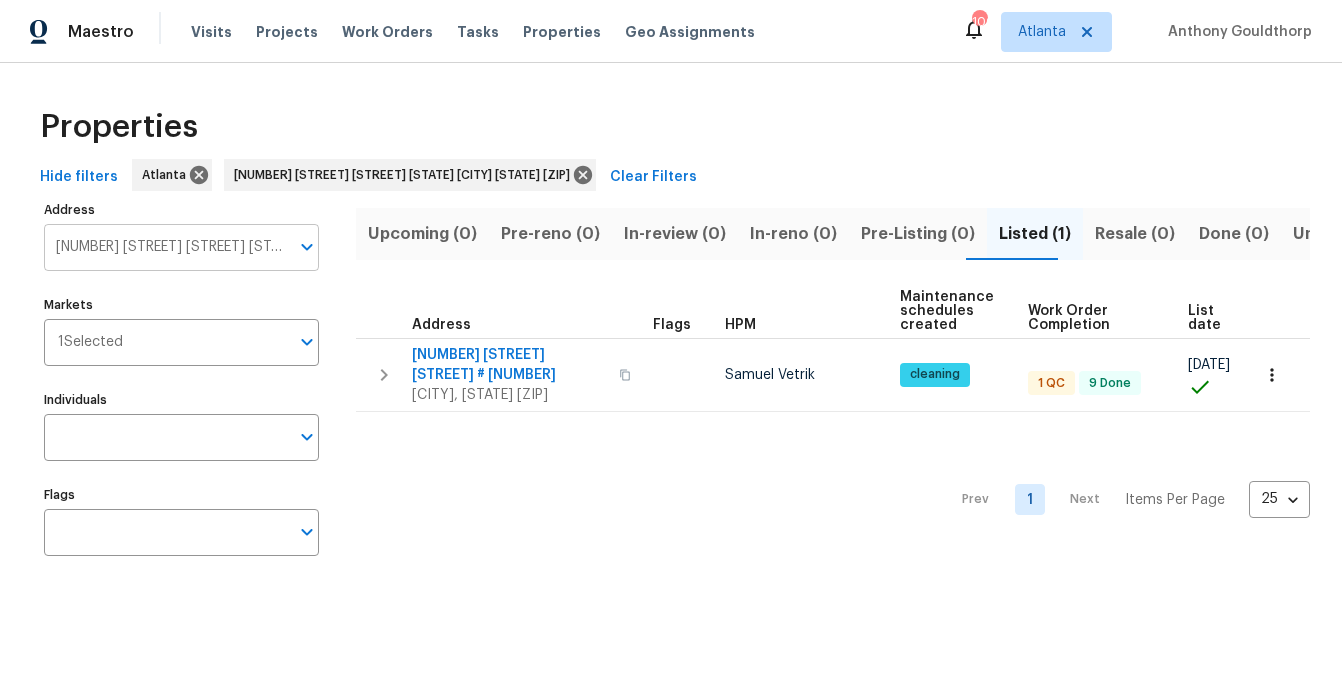 click on "6756 Blackstone Pl # 6 Mableton GA 30126" at bounding box center (166, 247) 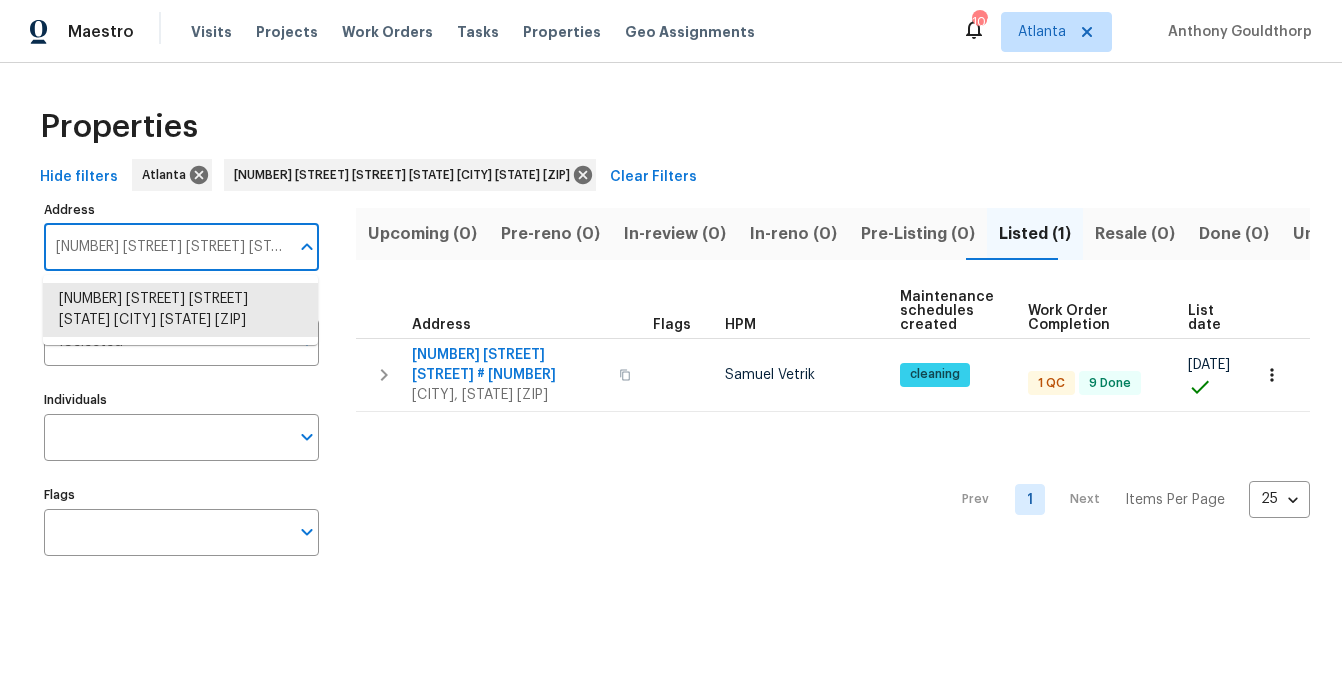 click on "6756 Blackstone Pl # 6 Mableton GA 30126" at bounding box center [166, 247] 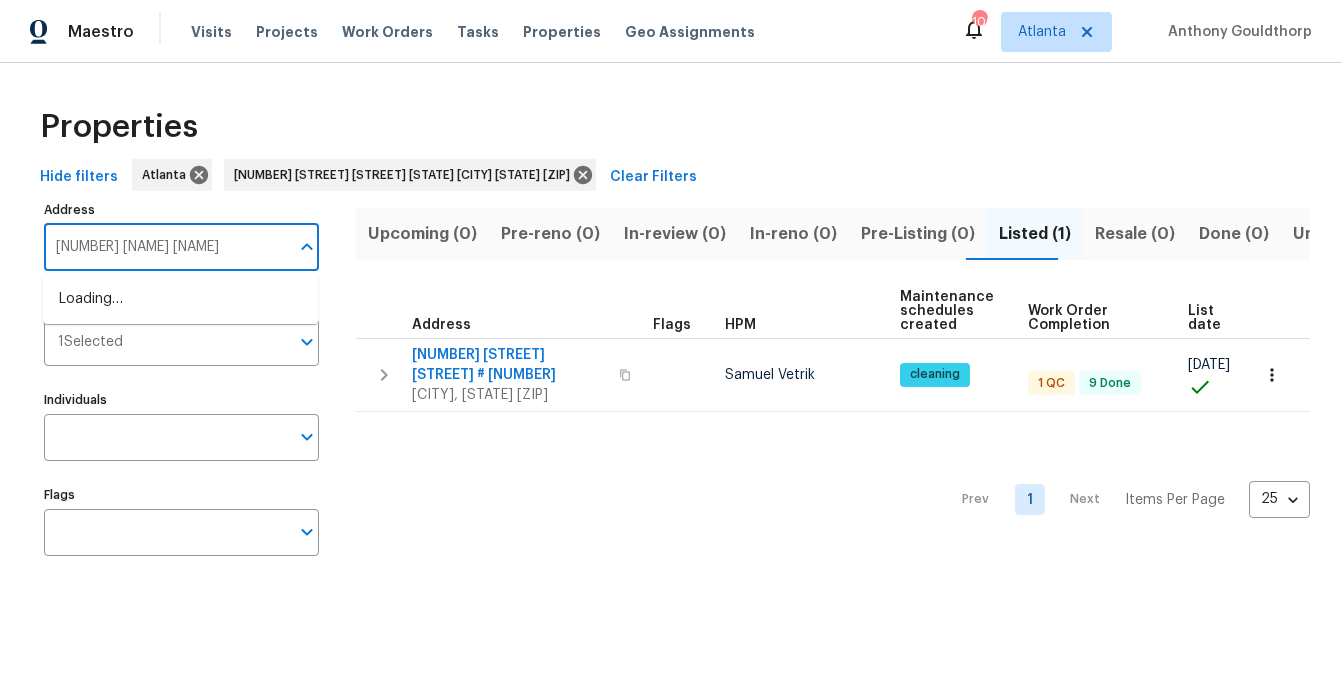 type on "4330 balsam bark" 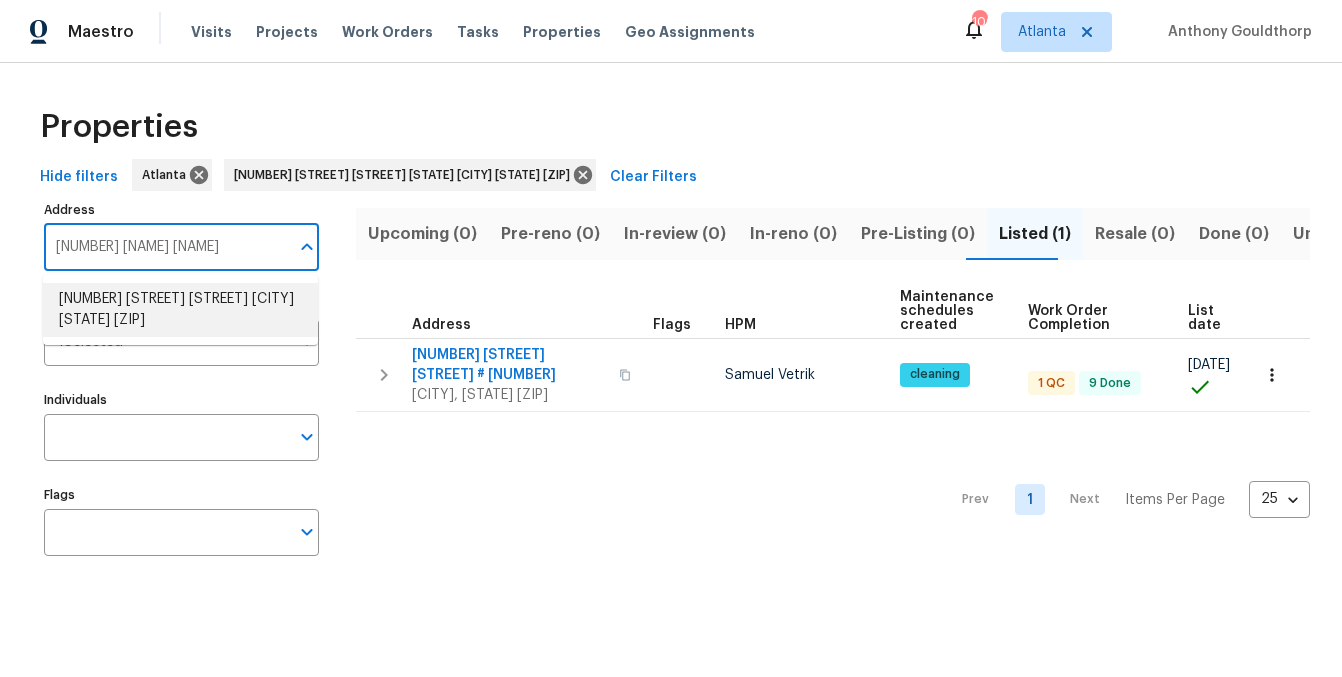 click on "4330 Balsam Bark Dr Cumming GA 30028" at bounding box center (180, 310) 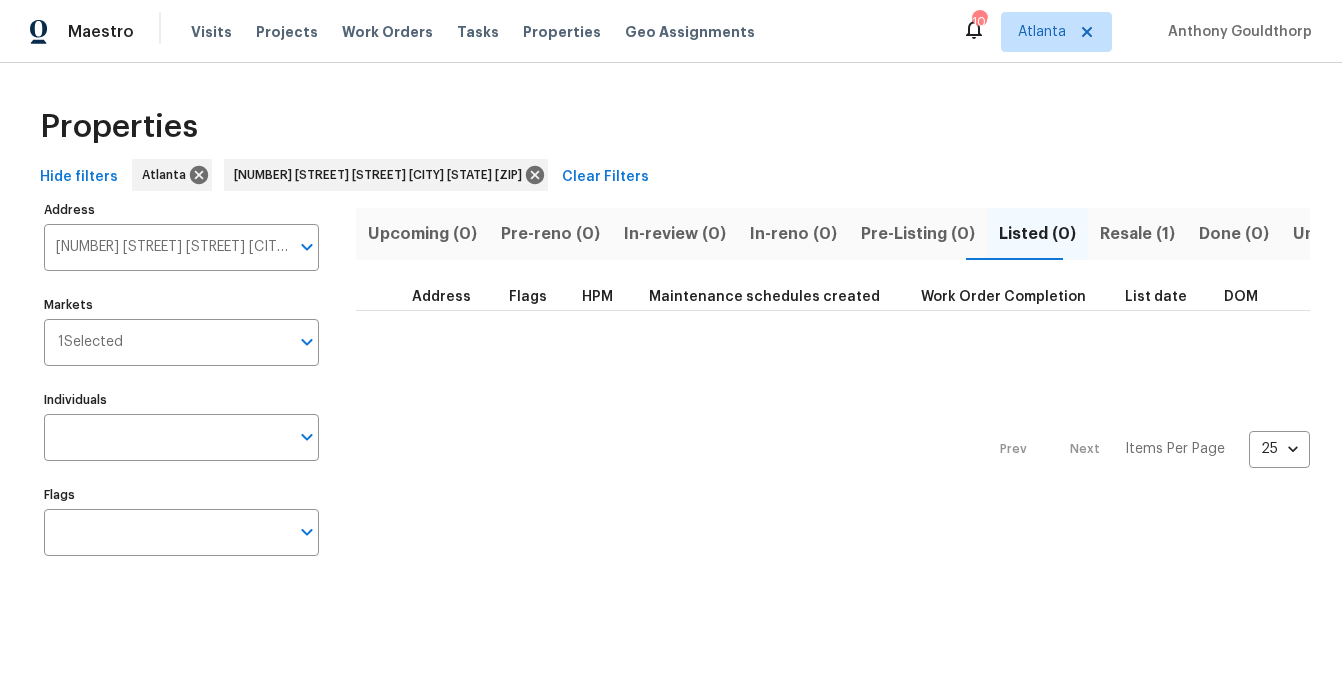 click on "Resale (1)" at bounding box center [1137, 234] 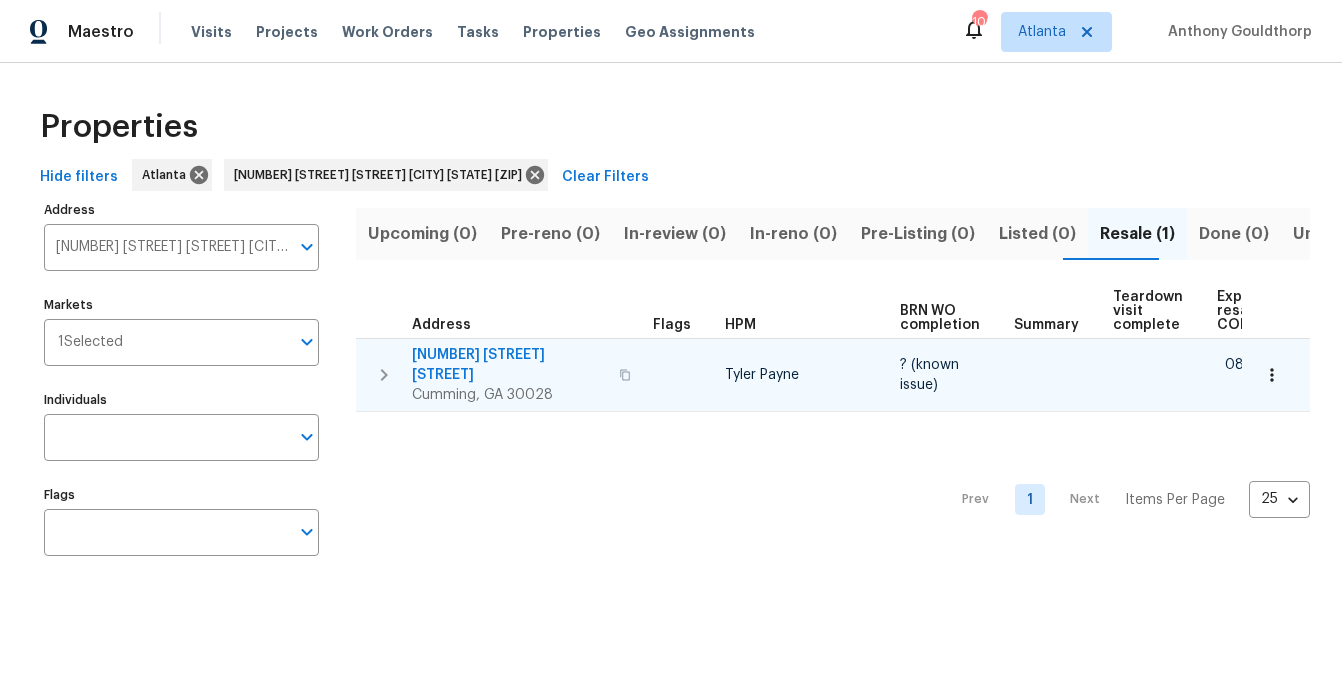 click on "4330 Balsam Bark Dr" at bounding box center [509, 365] 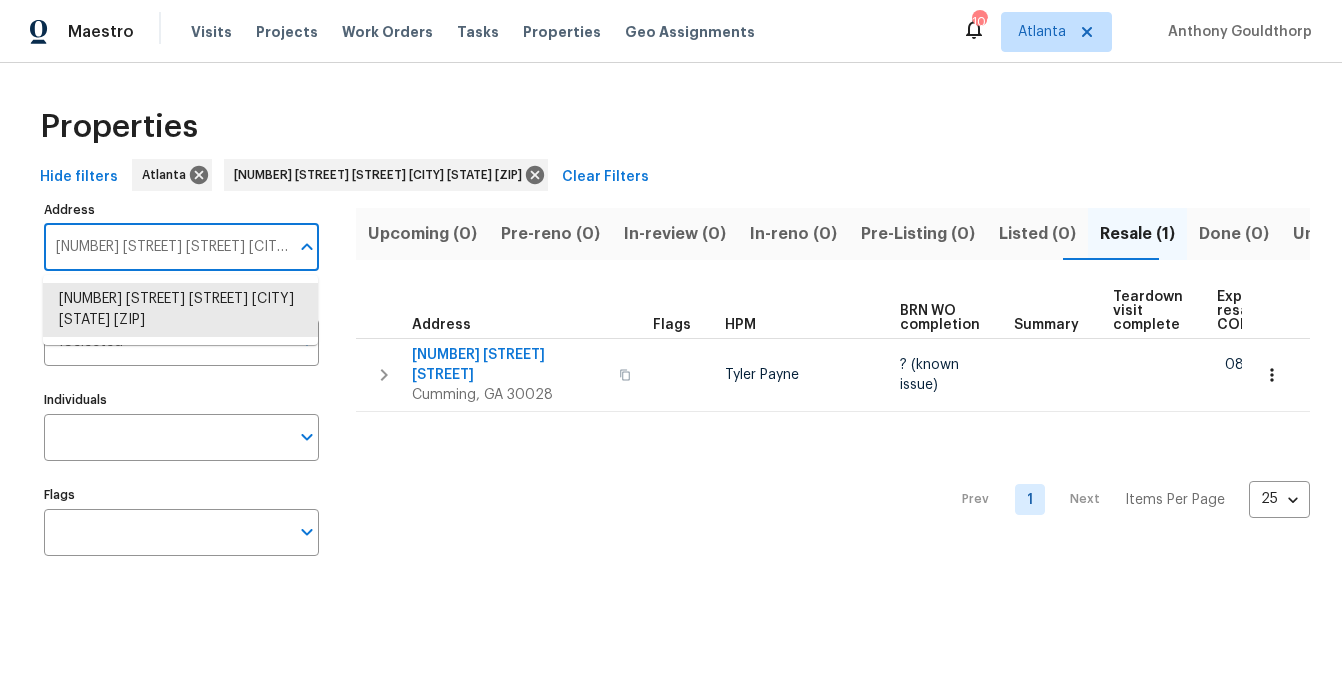 click on "4330 Balsam Bark Dr Cumming GA 30028" at bounding box center [166, 247] 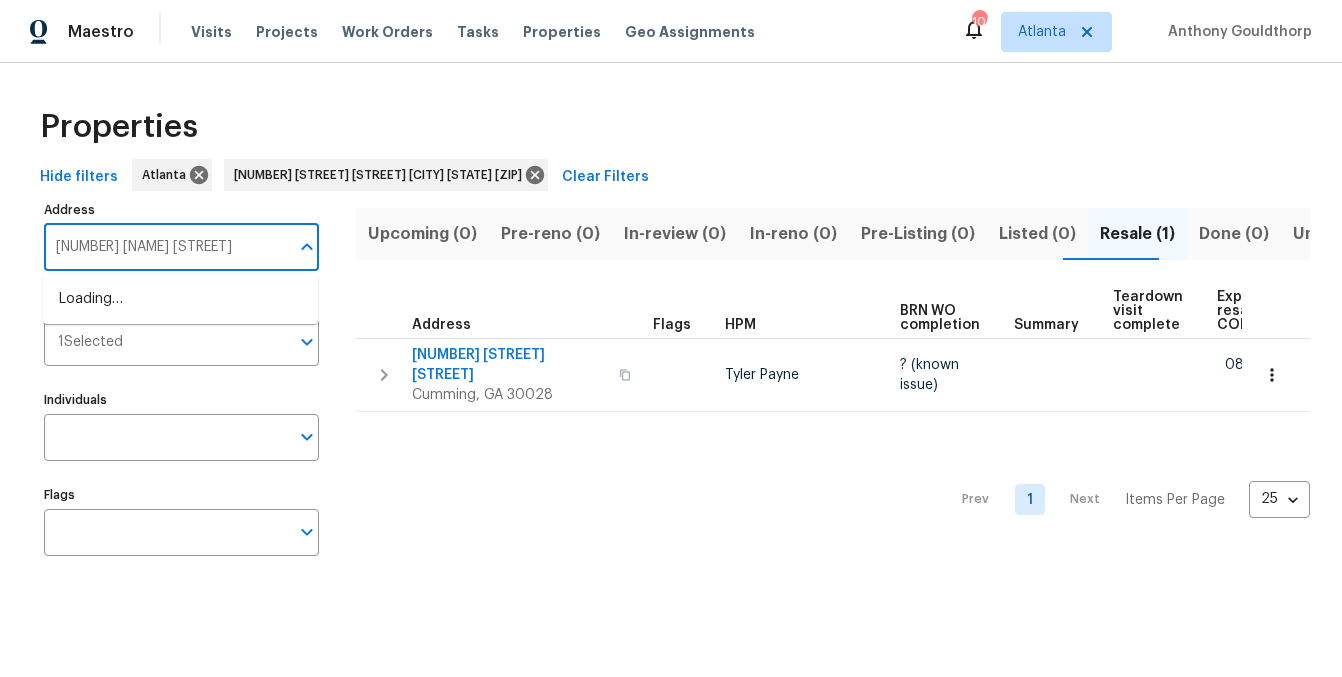 type on "422 mcdaniel pl" 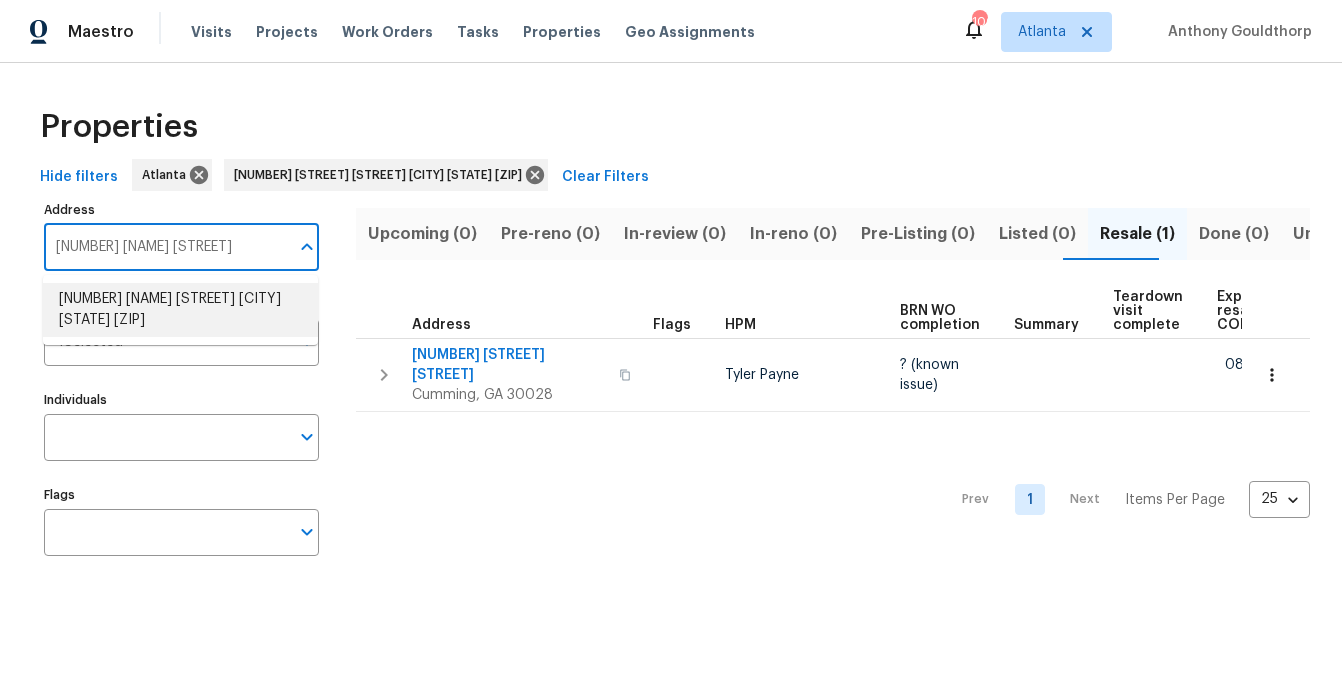 click on "422 McDaniel Pl Canton GA 30115" at bounding box center [180, 310] 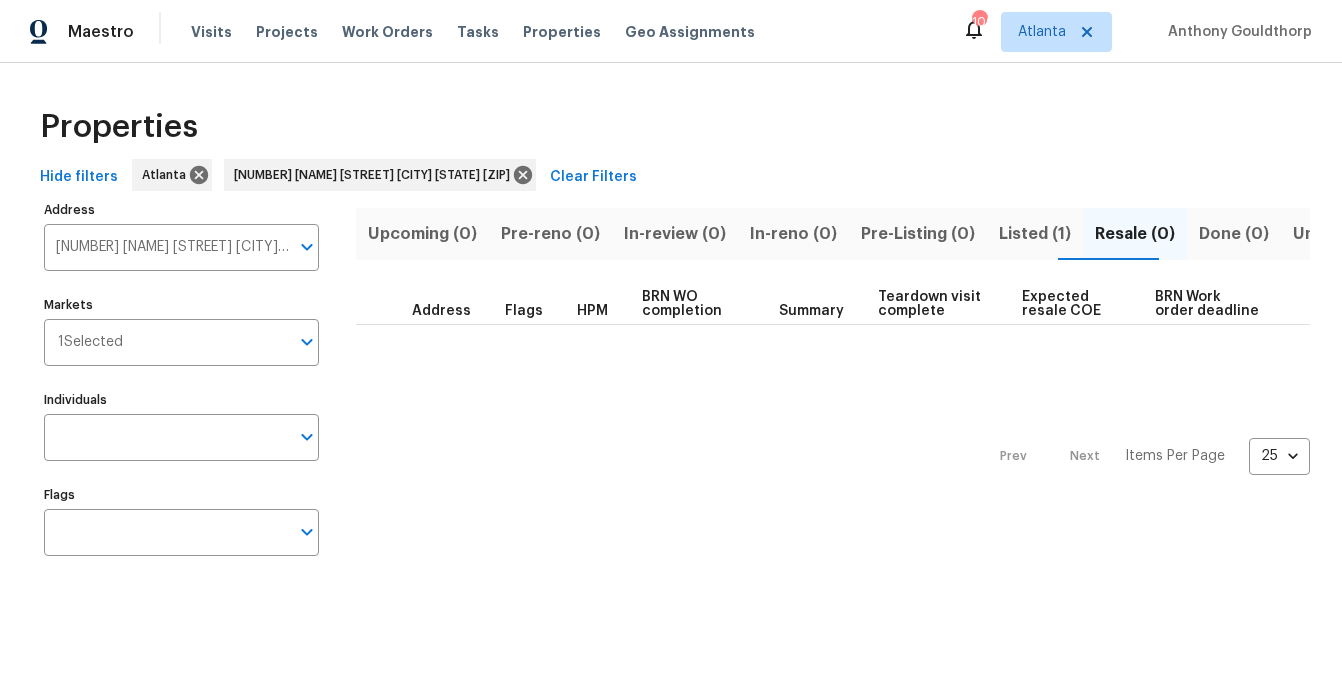 click on "Listed (1)" at bounding box center (1035, 234) 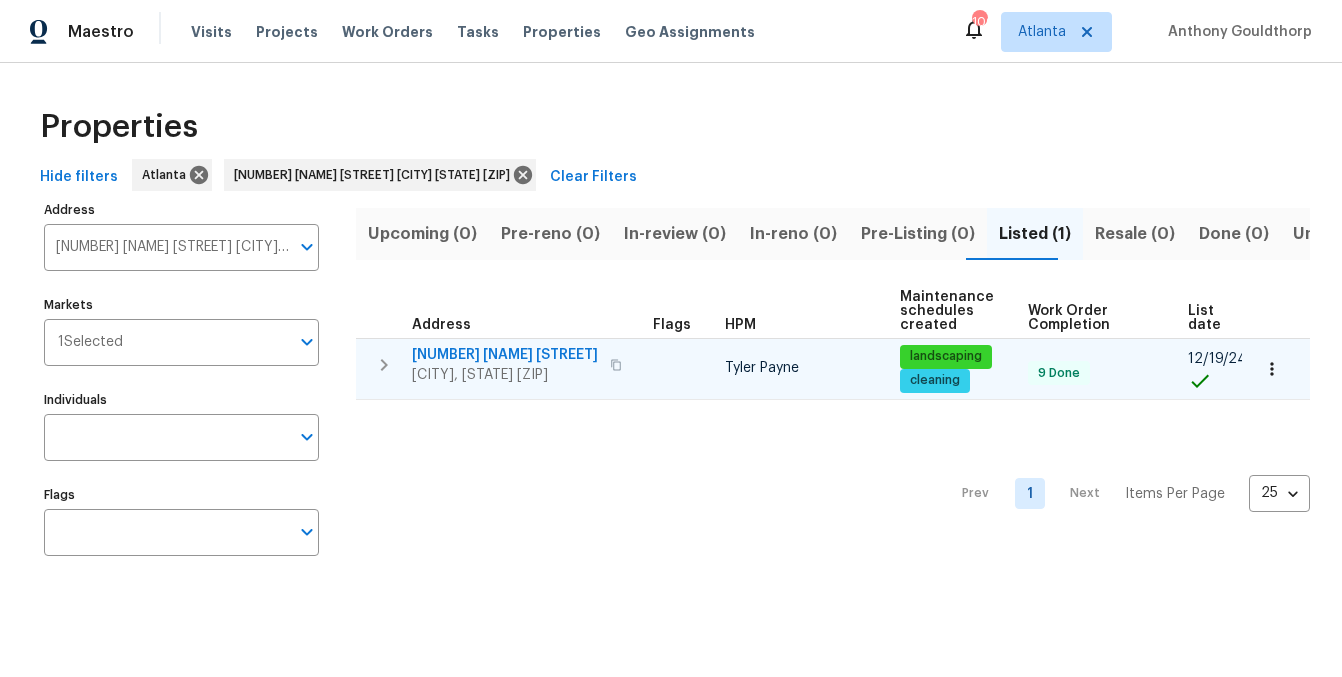 type 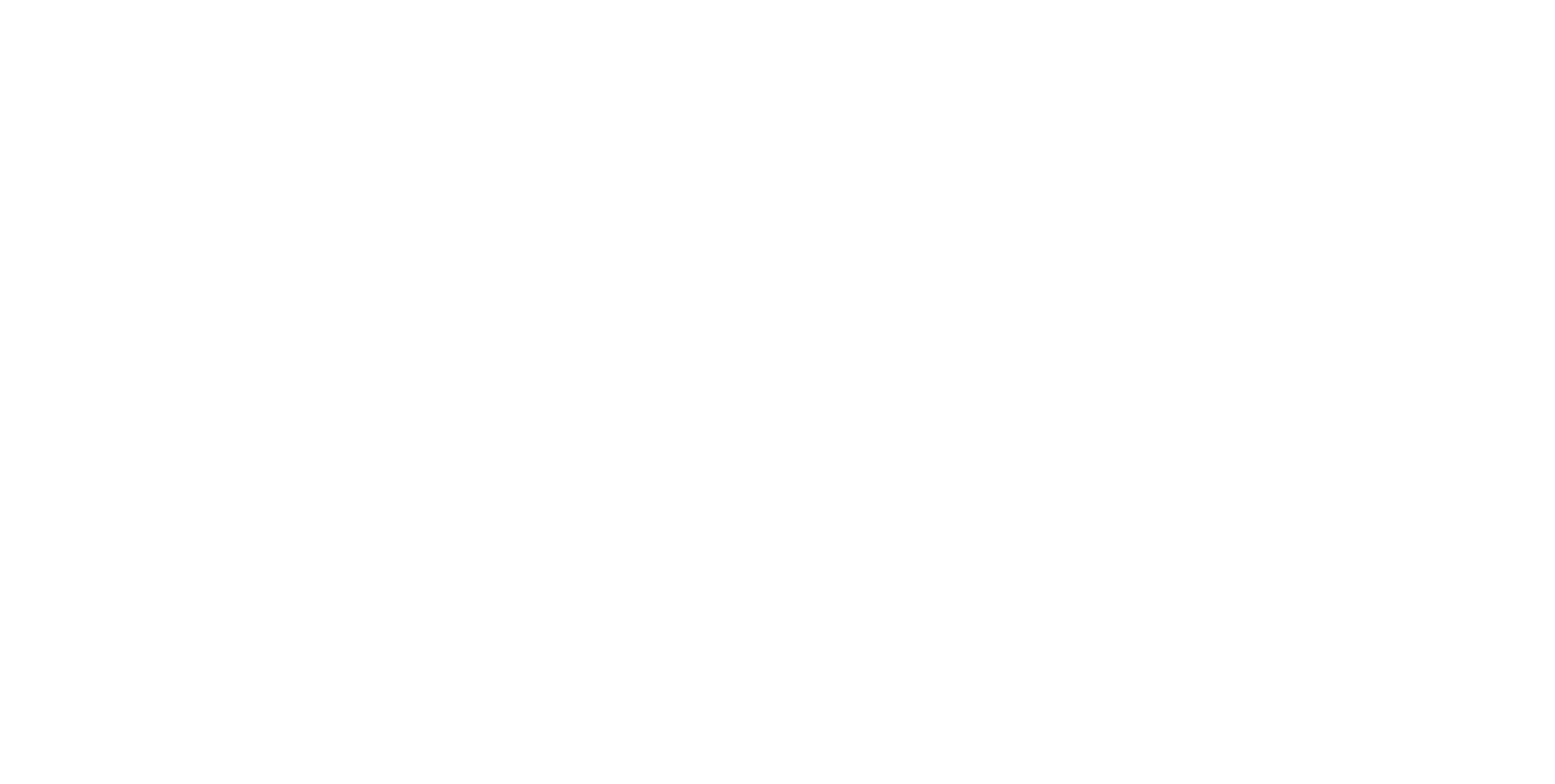 scroll, scrollTop: 0, scrollLeft: 0, axis: both 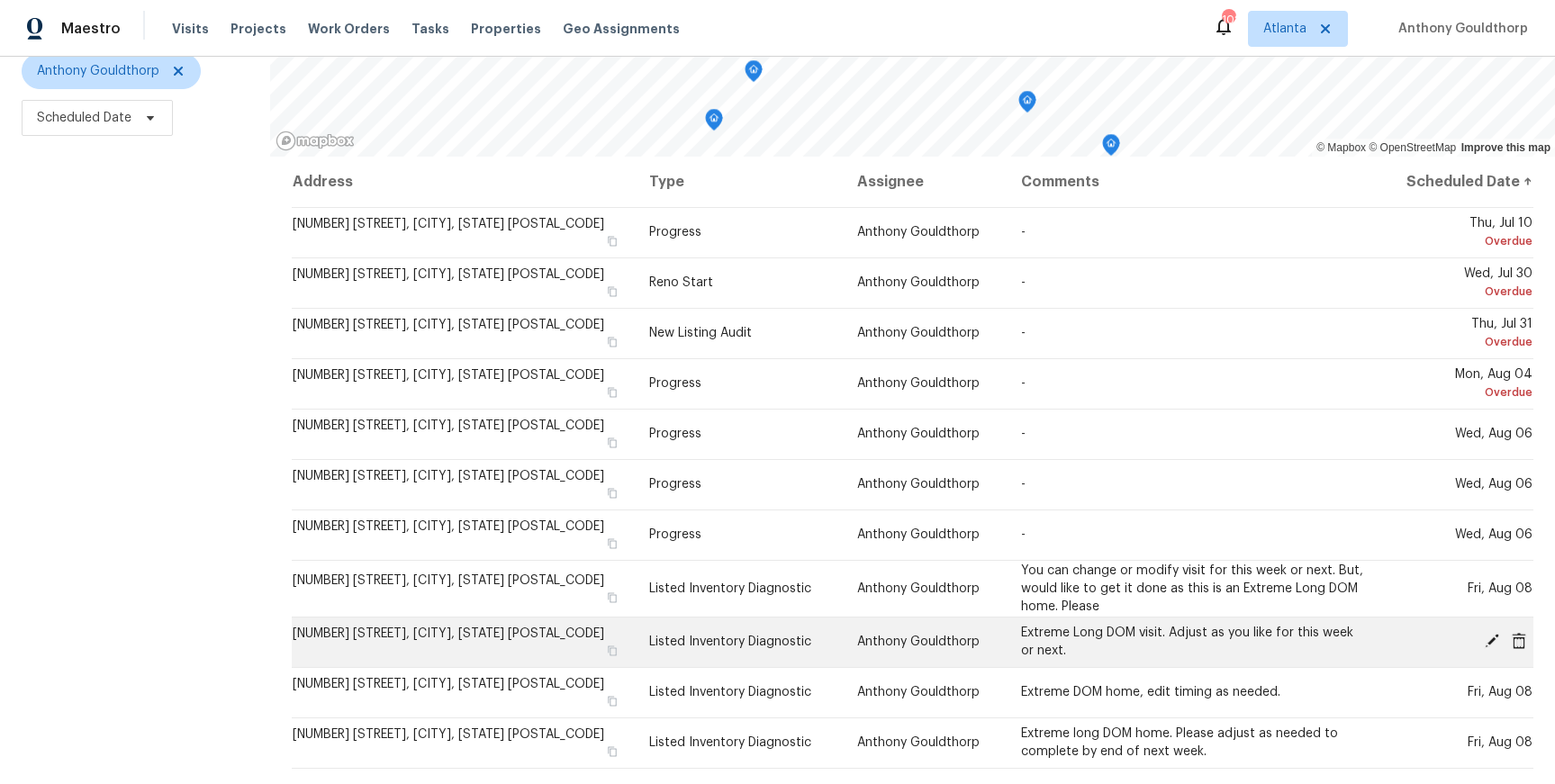 click 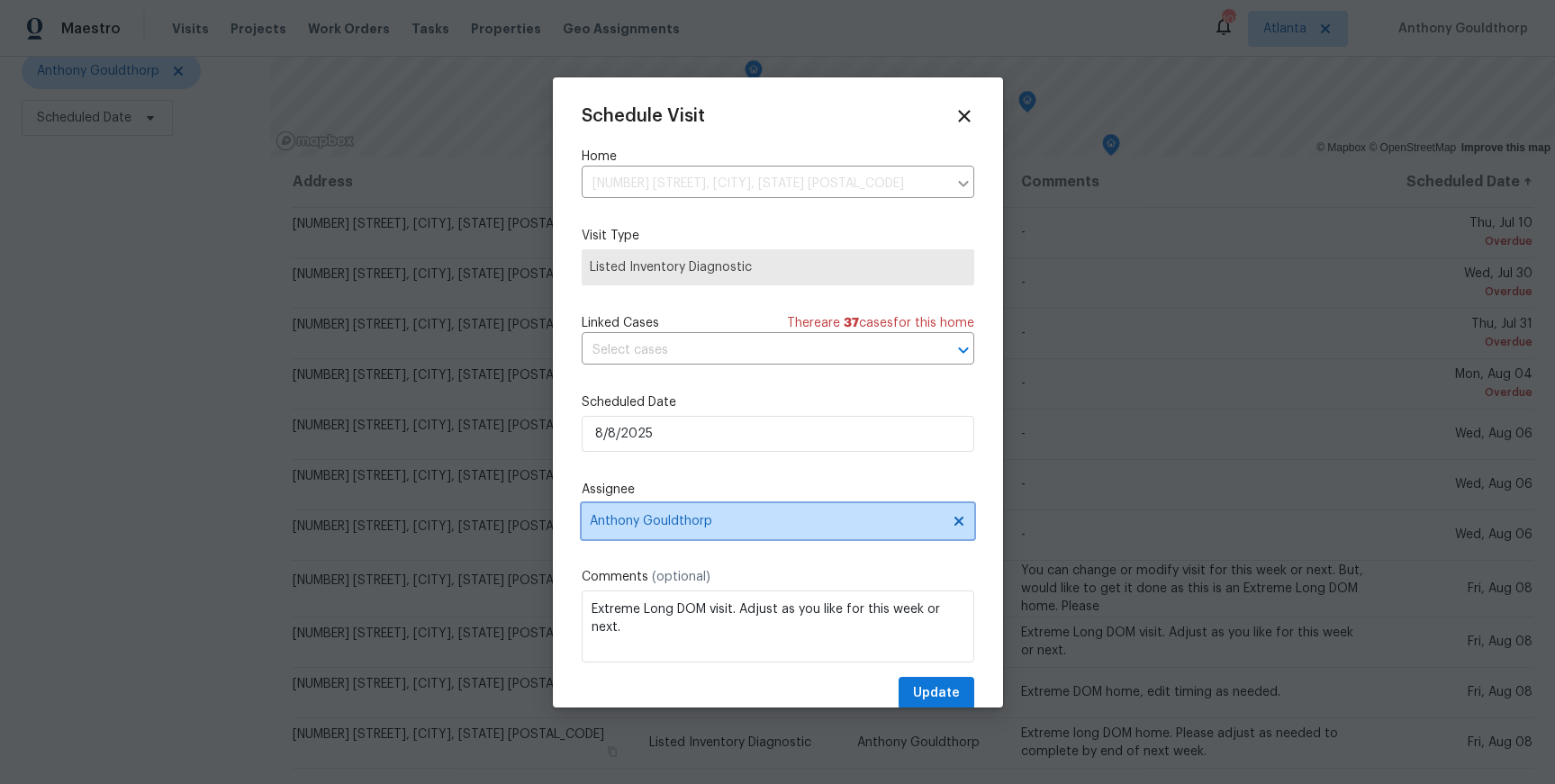 click on "Anthony Gouldthorp" at bounding box center (766, 521) 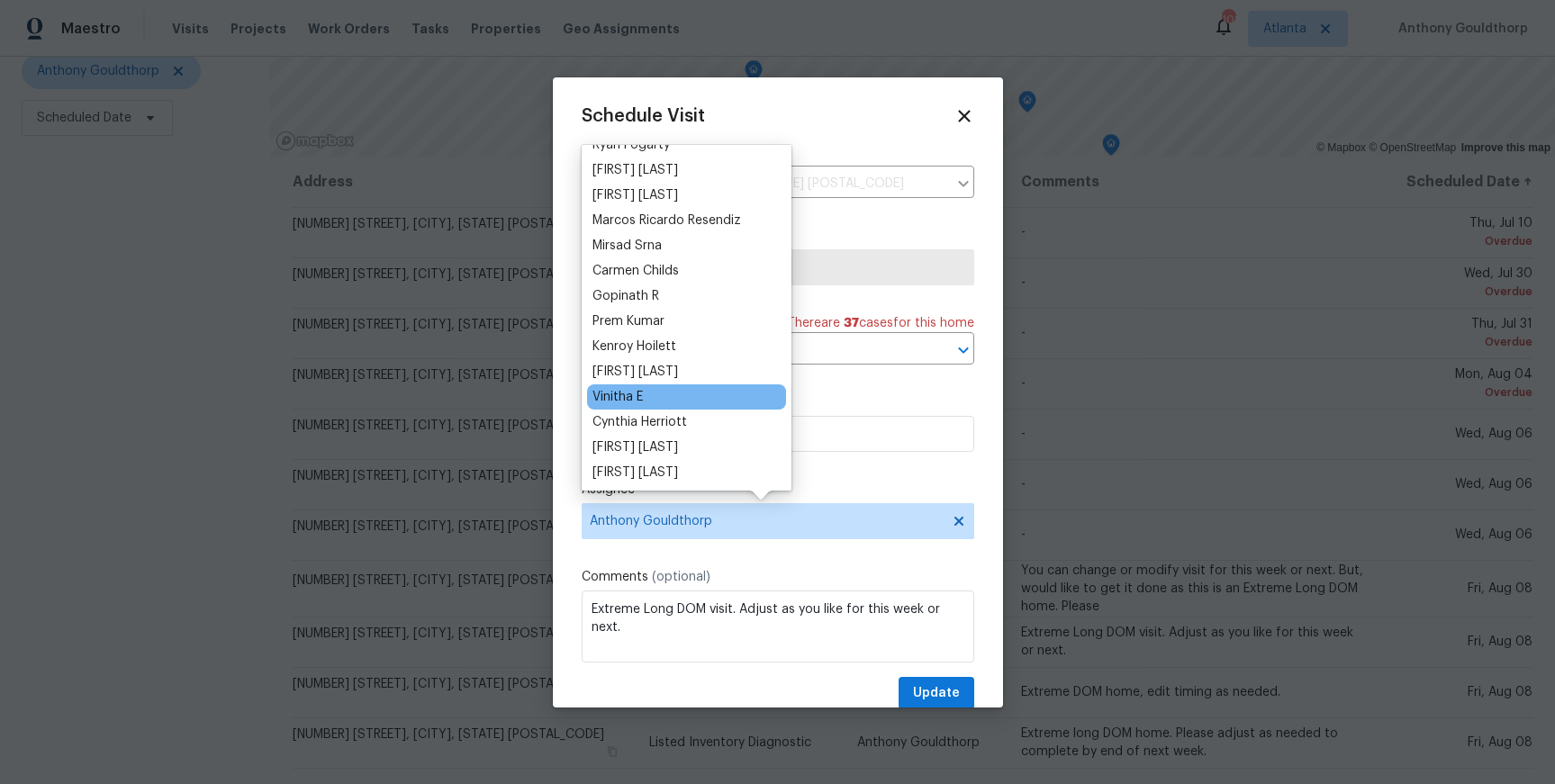 scroll, scrollTop: 66, scrollLeft: 0, axis: vertical 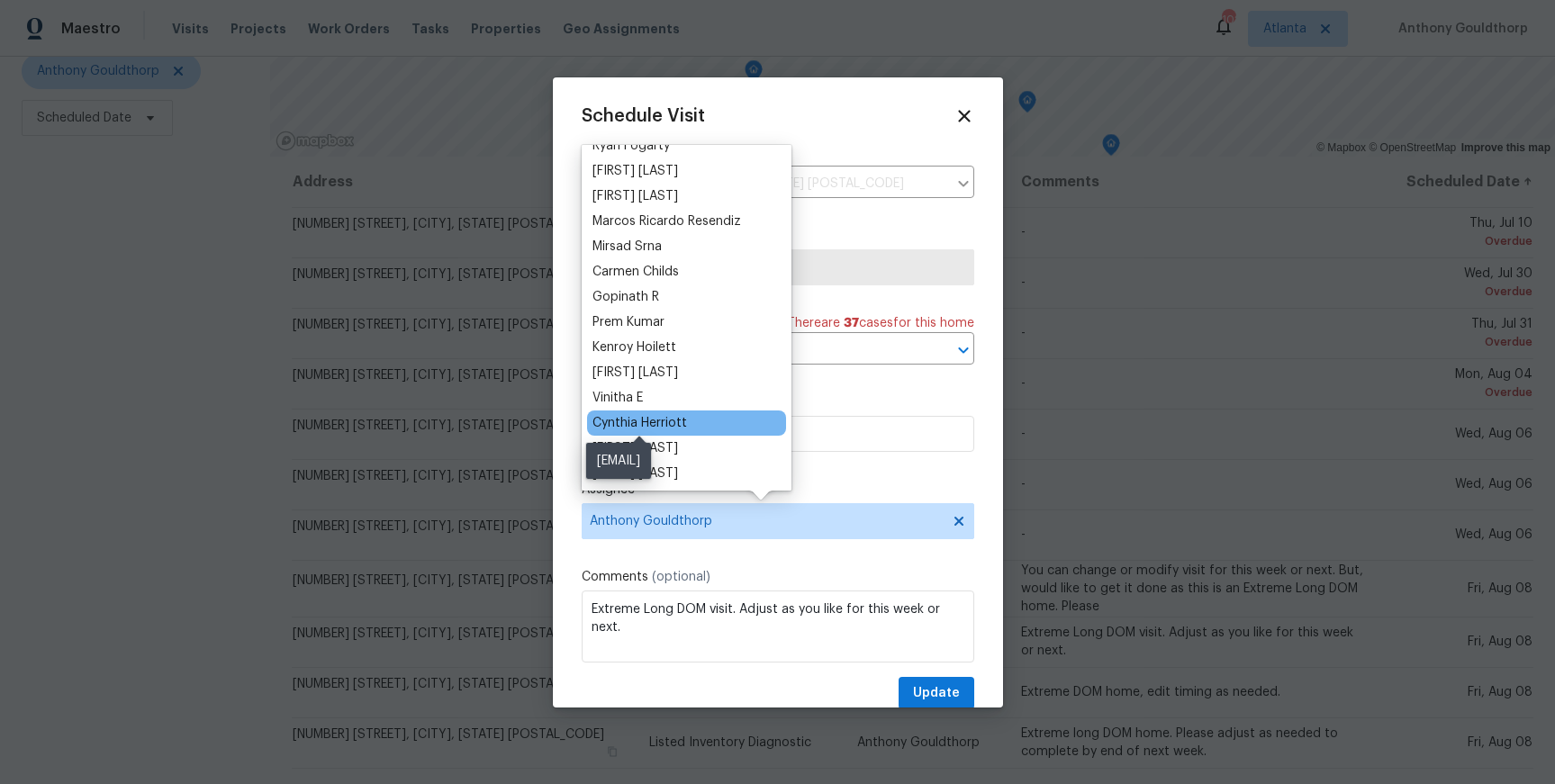 click on "Cynthia Herriott" at bounding box center (639, 423) 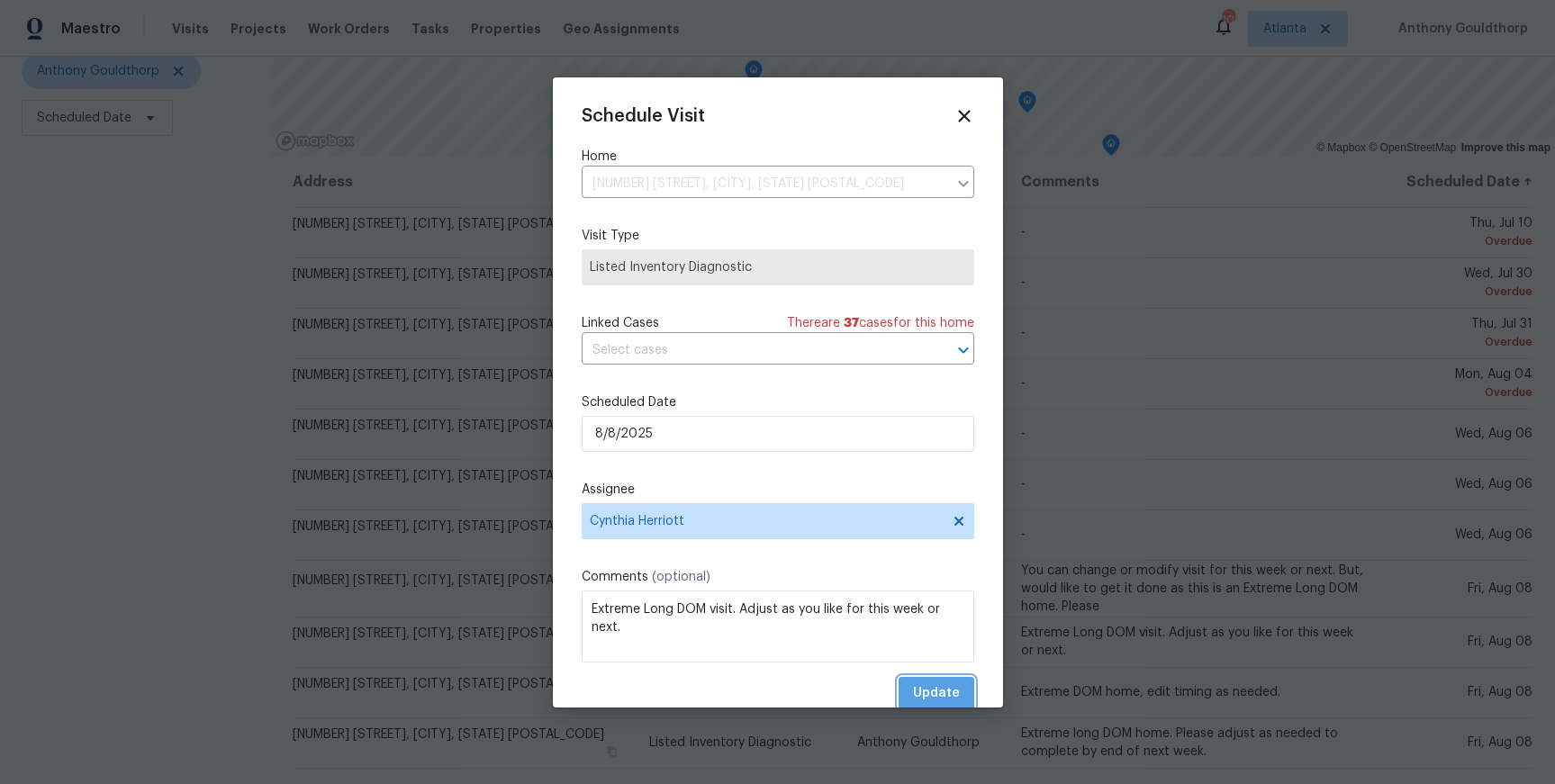 click on "Update" at bounding box center [936, 693] 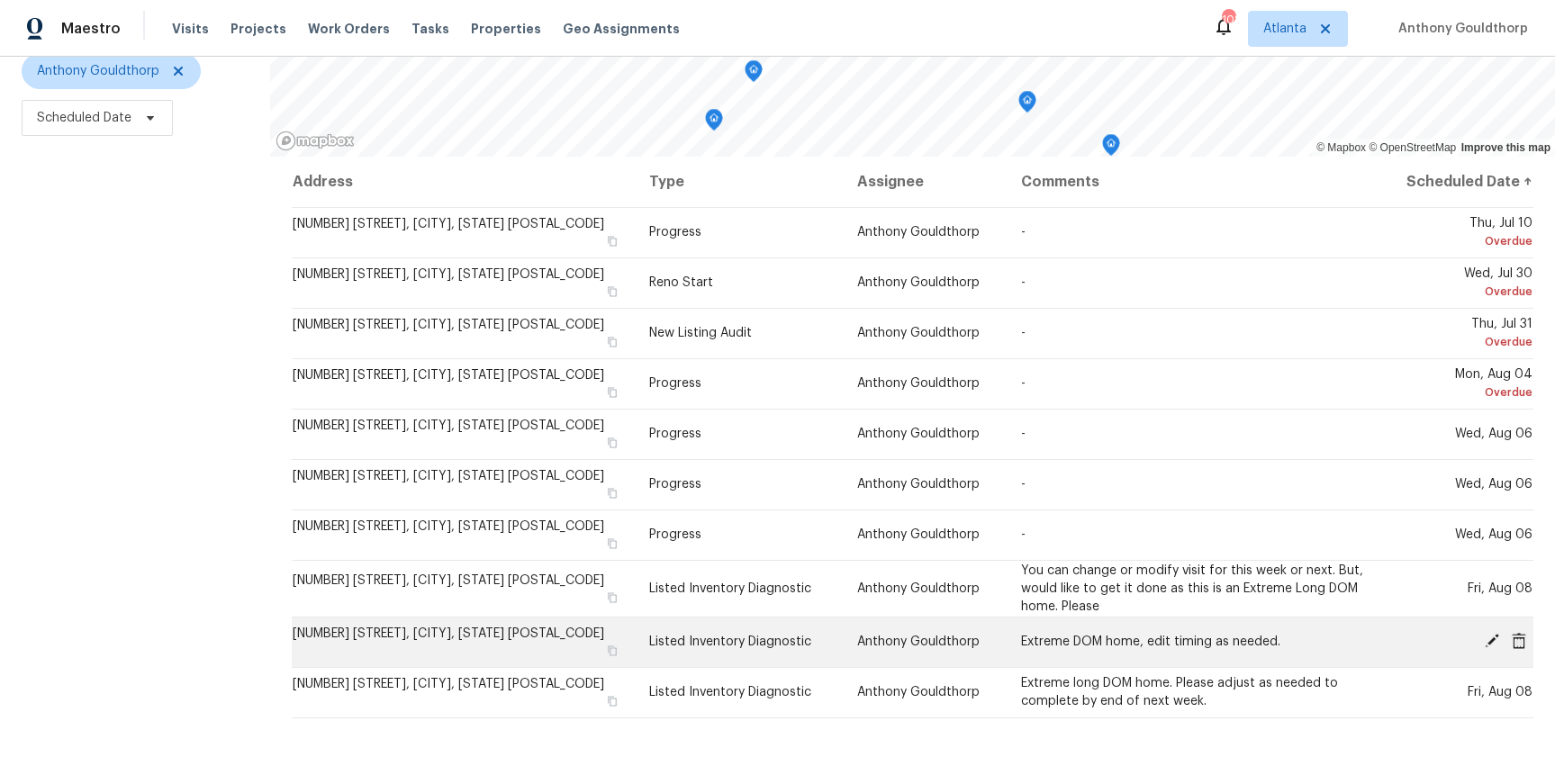 click 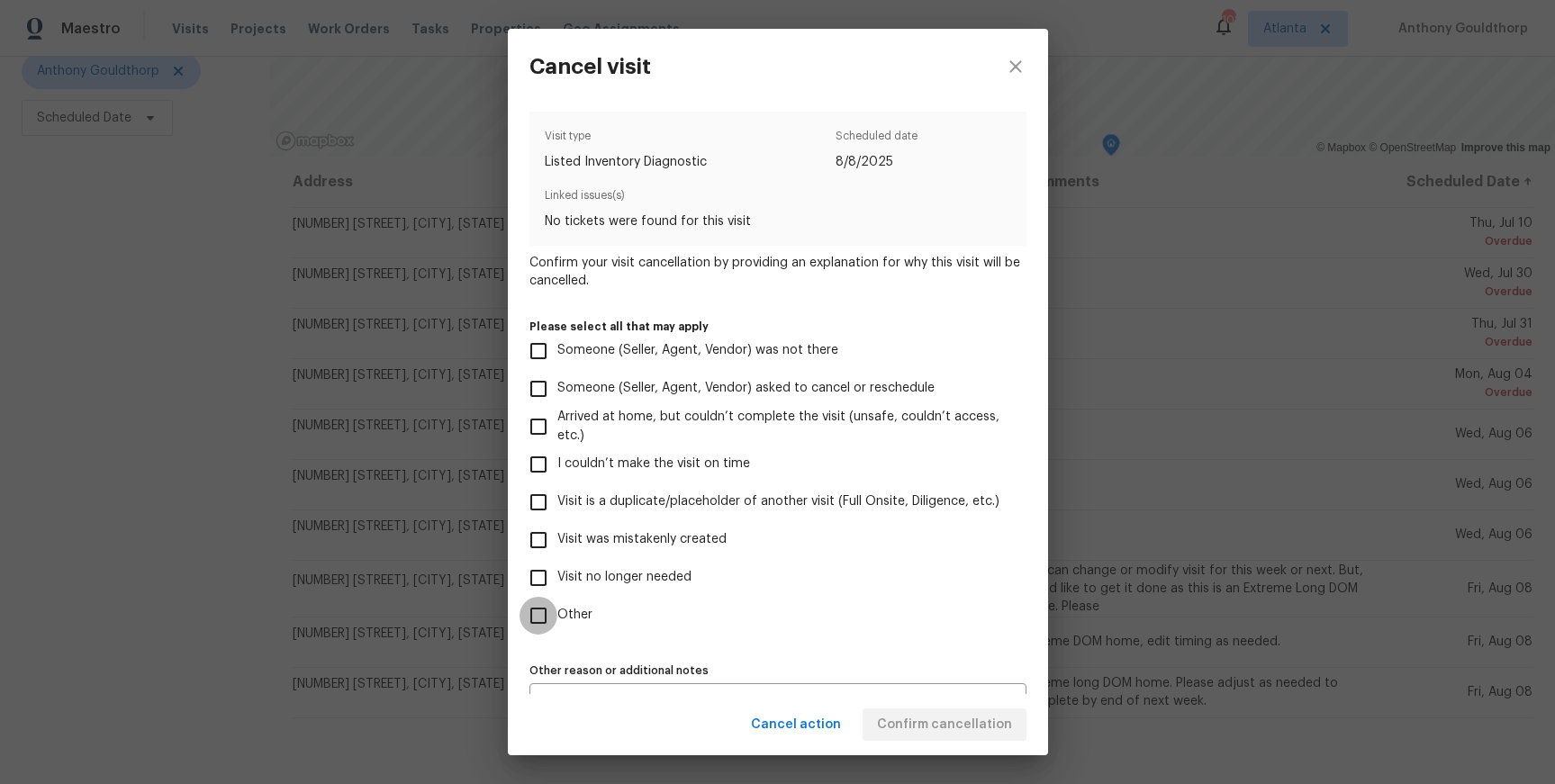 drag, startPoint x: 534, startPoint y: 612, endPoint x: 664, endPoint y: 627, distance: 130.86252 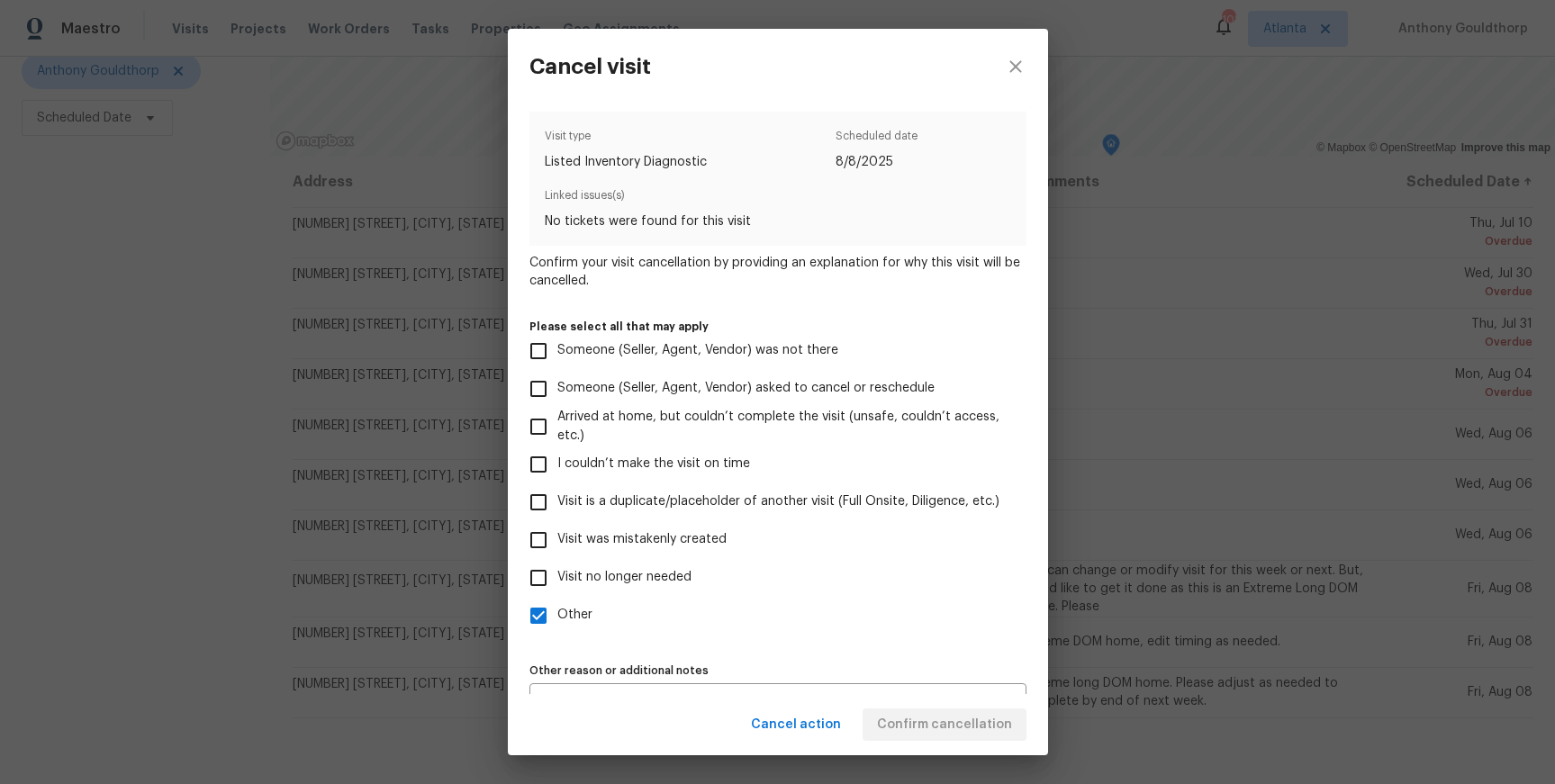 scroll, scrollTop: 38, scrollLeft: 0, axis: vertical 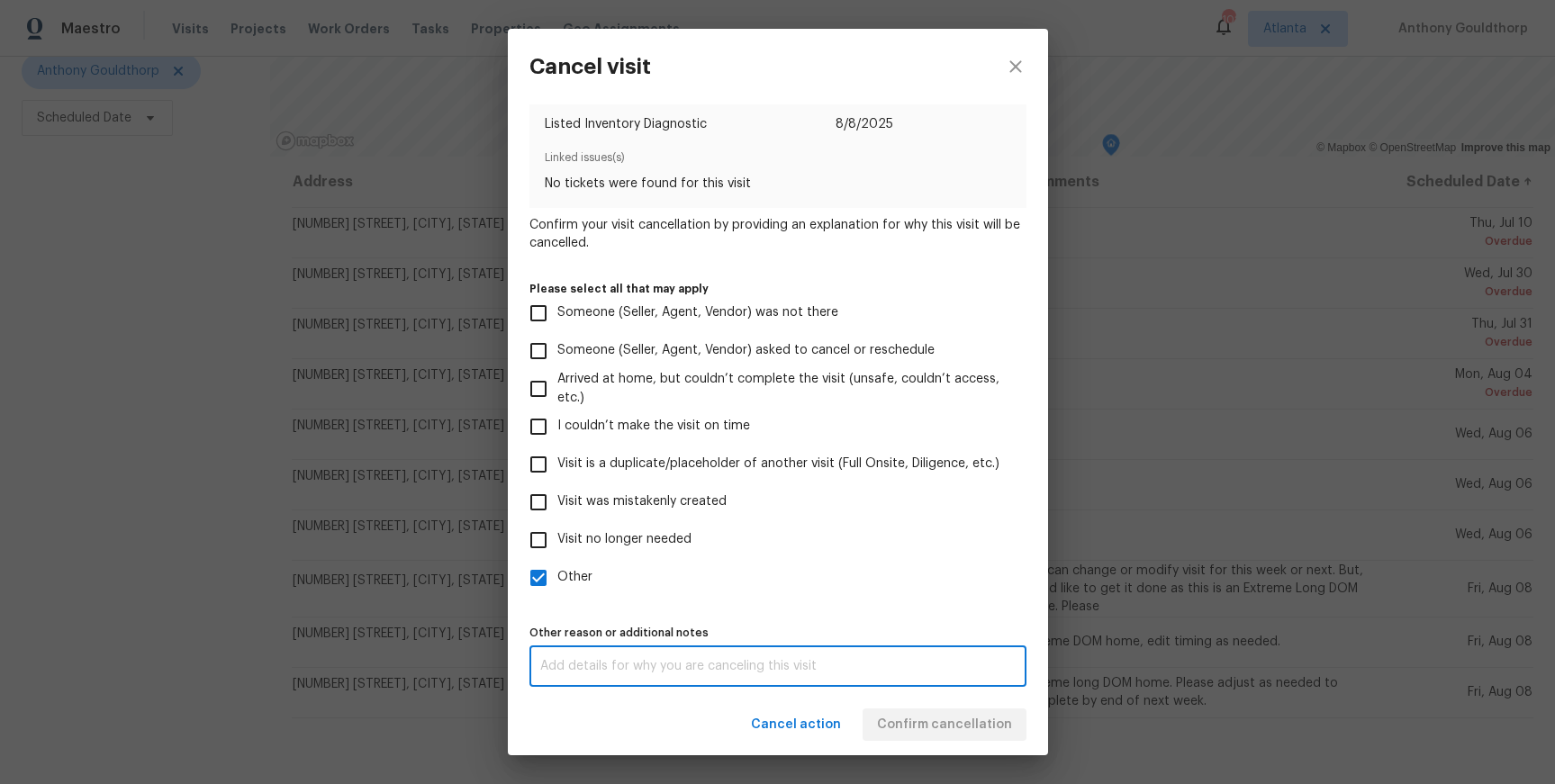 click at bounding box center (778, 666) 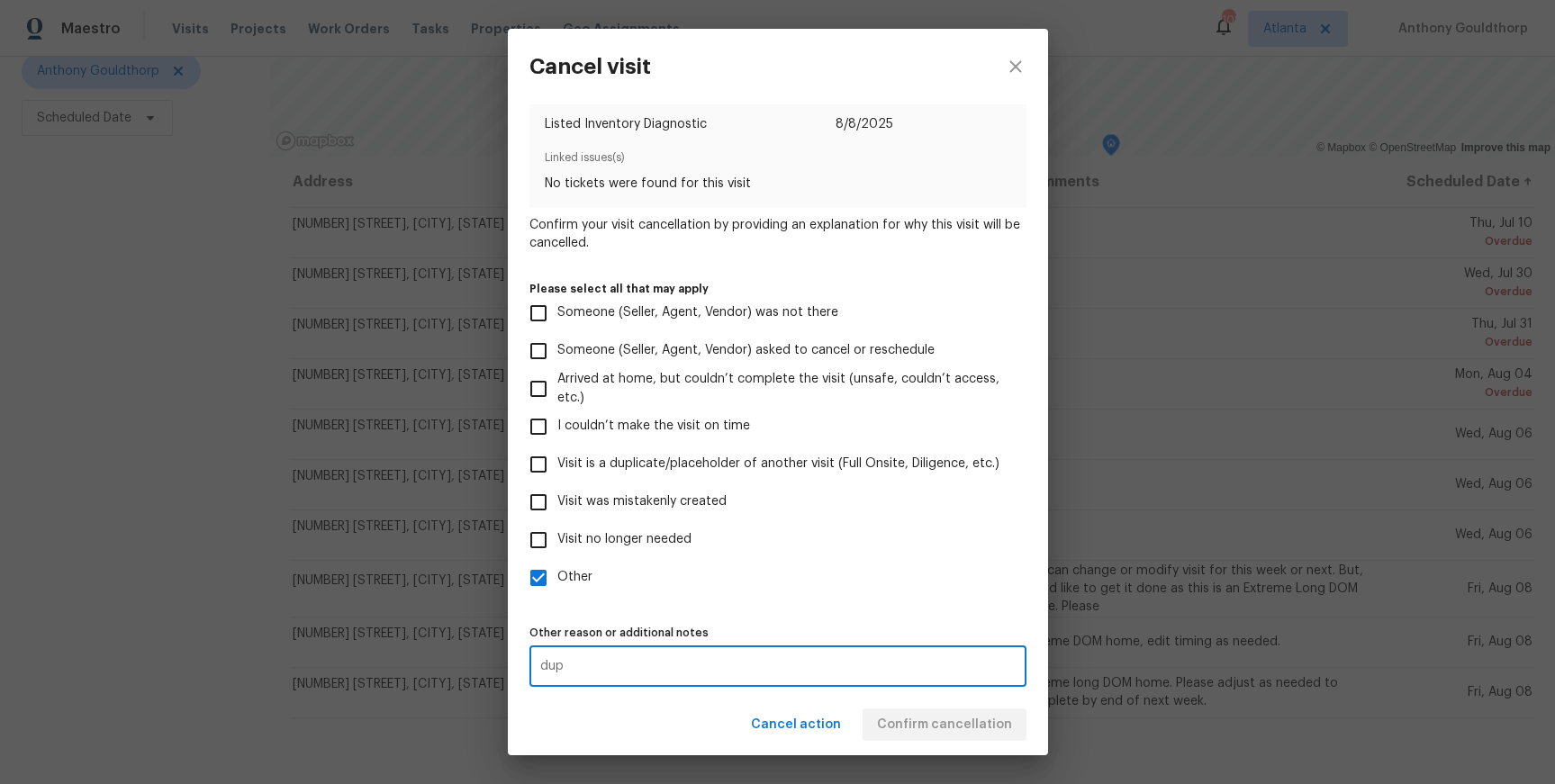 type on "dup" 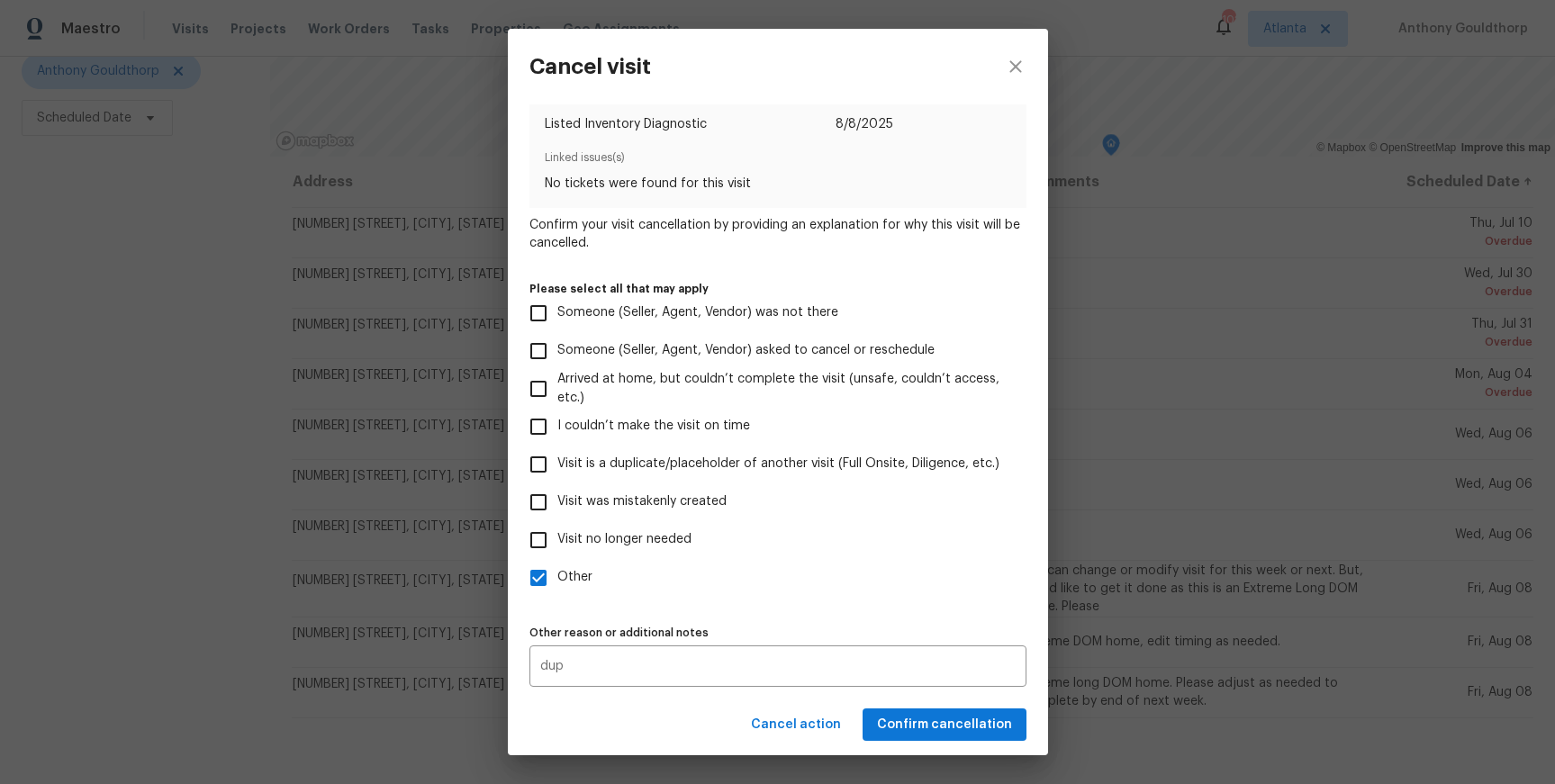 click on "Visit type Listed Inventory Diagnostic Scheduled date 8/8/2025 Linked issues(s) No tickets were found for this visit Confirm your visit cancellation by providing an explanation for why this visit will be cancelled. Please select all that may apply Someone (Seller, Agent, Vendor) was not there Someone (Seller, Agent, Vendor) asked to cancel or reschedule Arrived at home, but couldn’t complete the visit (unsafe, couldn’t access, etc.) I couldn’t make the visit on time Visit is a duplicate/placeholder of another visit (Full Onsite, Diligence, etc.) Visit was mistakenly created Visit no longer needed Other Other reason or additional notes dup x Other reason or additional notes" at bounding box center (778, 380) 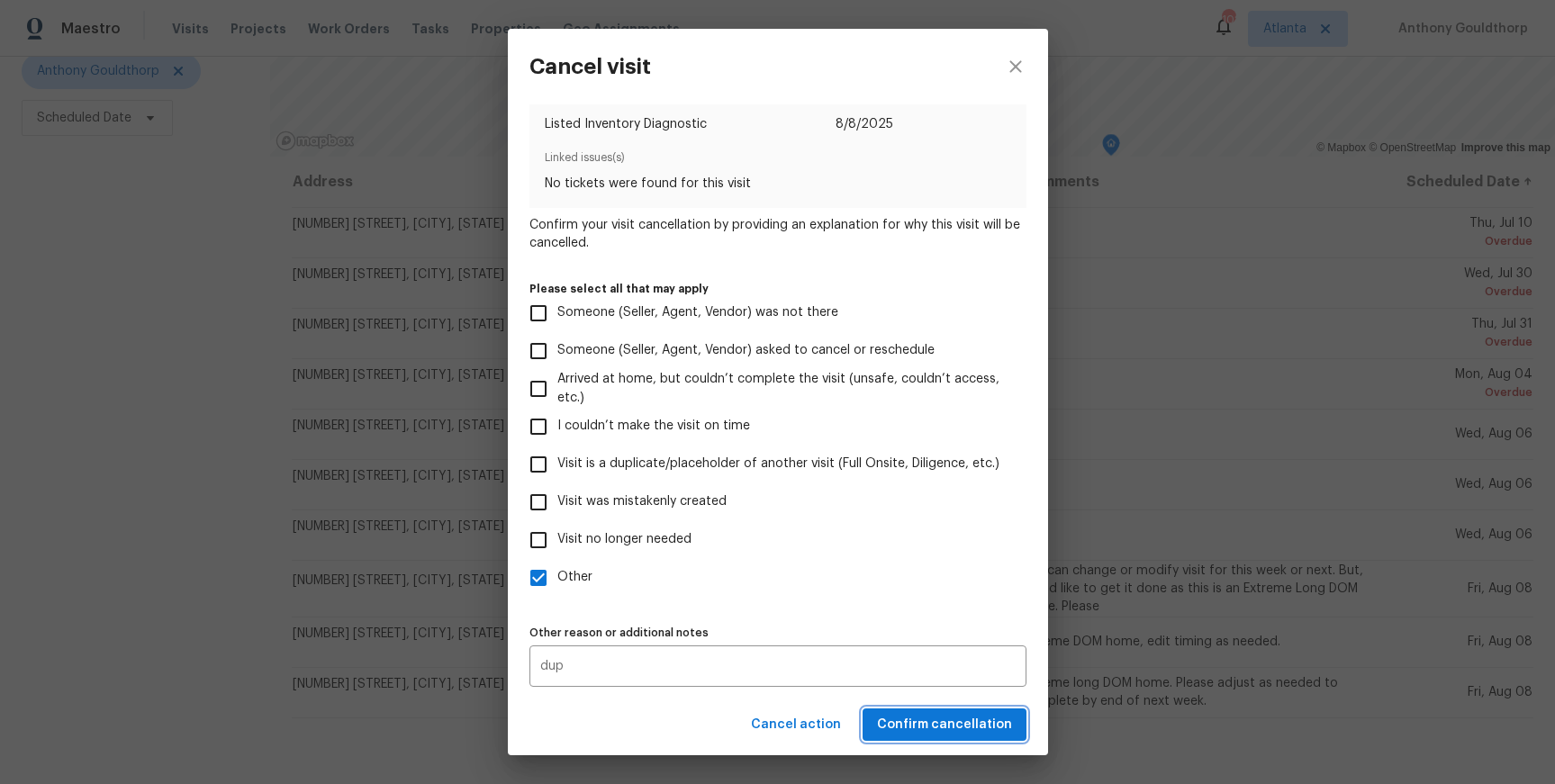 click on "Confirm cancellation" at bounding box center [945, 725] 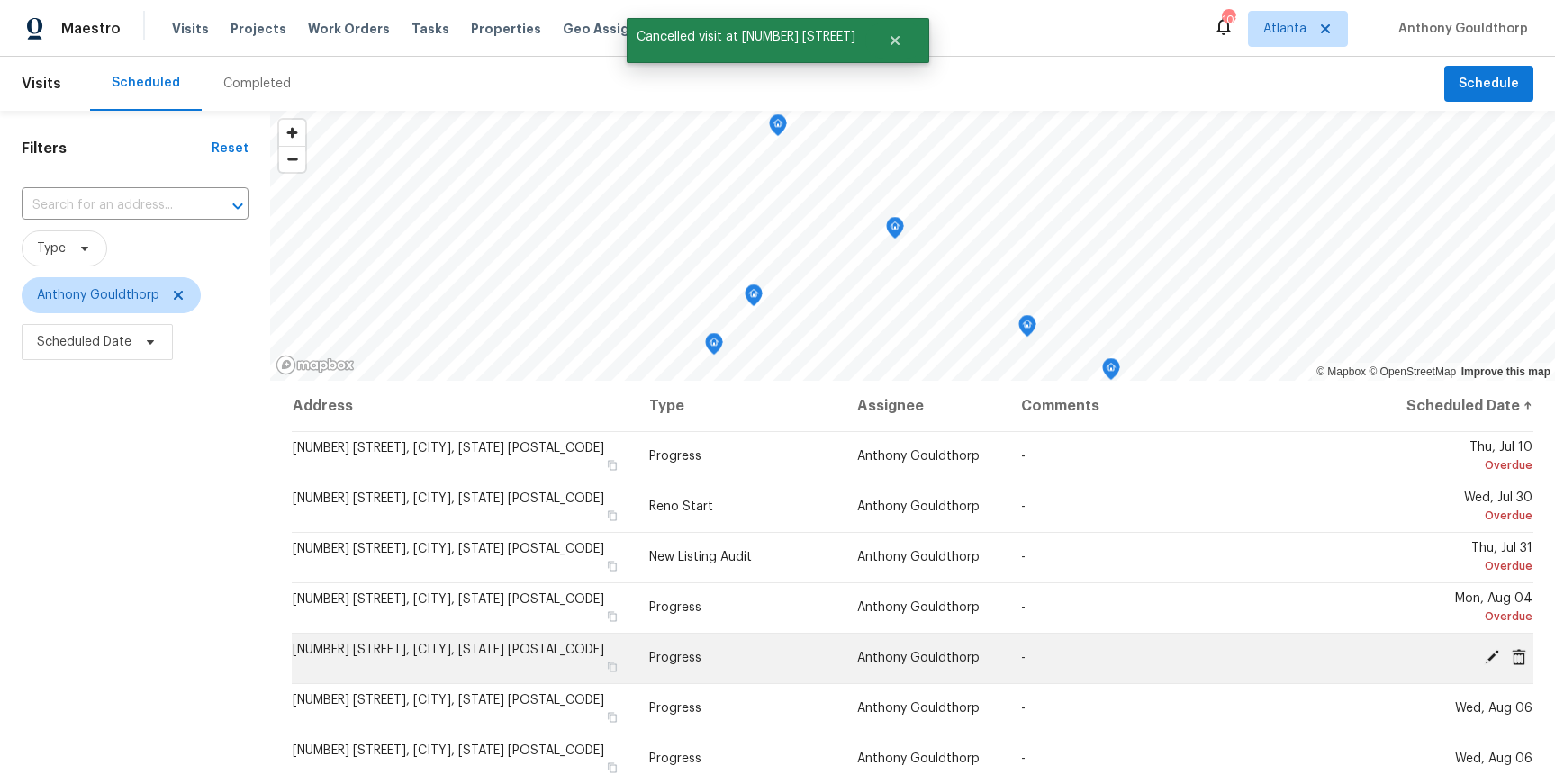 scroll, scrollTop: 224, scrollLeft: 0, axis: vertical 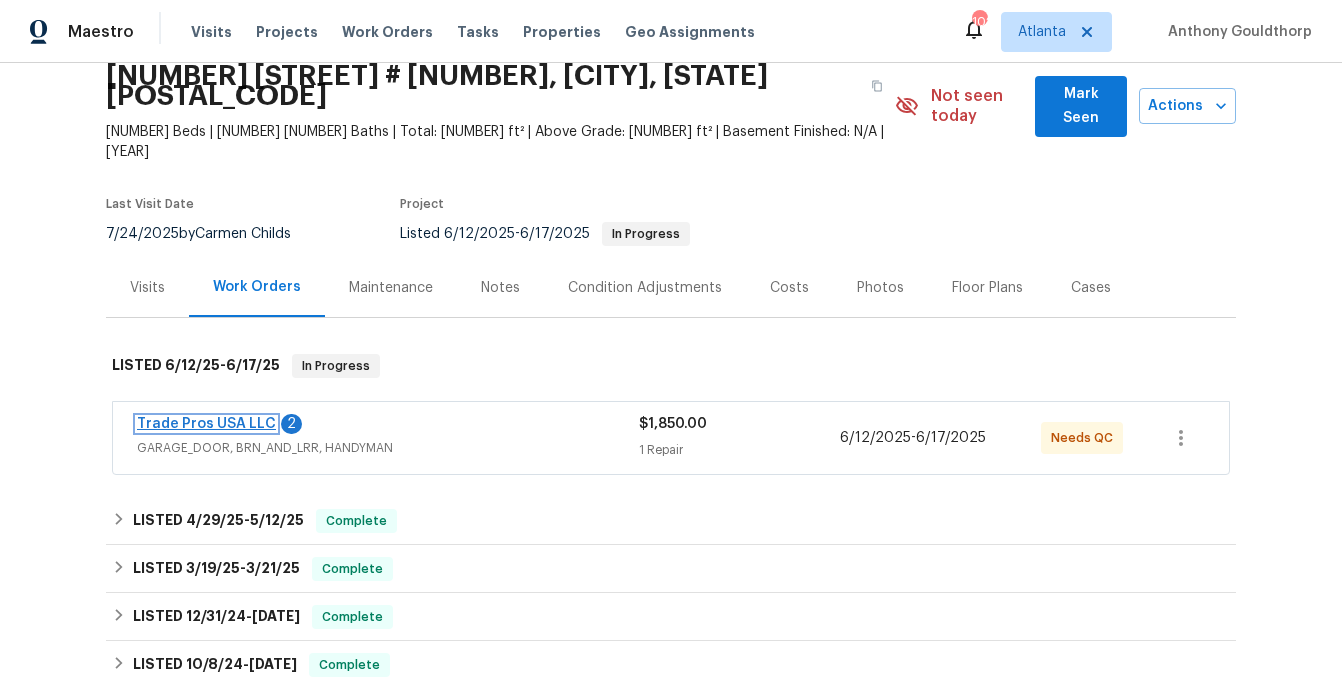 click on "Trade Pros USA LLC" at bounding box center (206, 424) 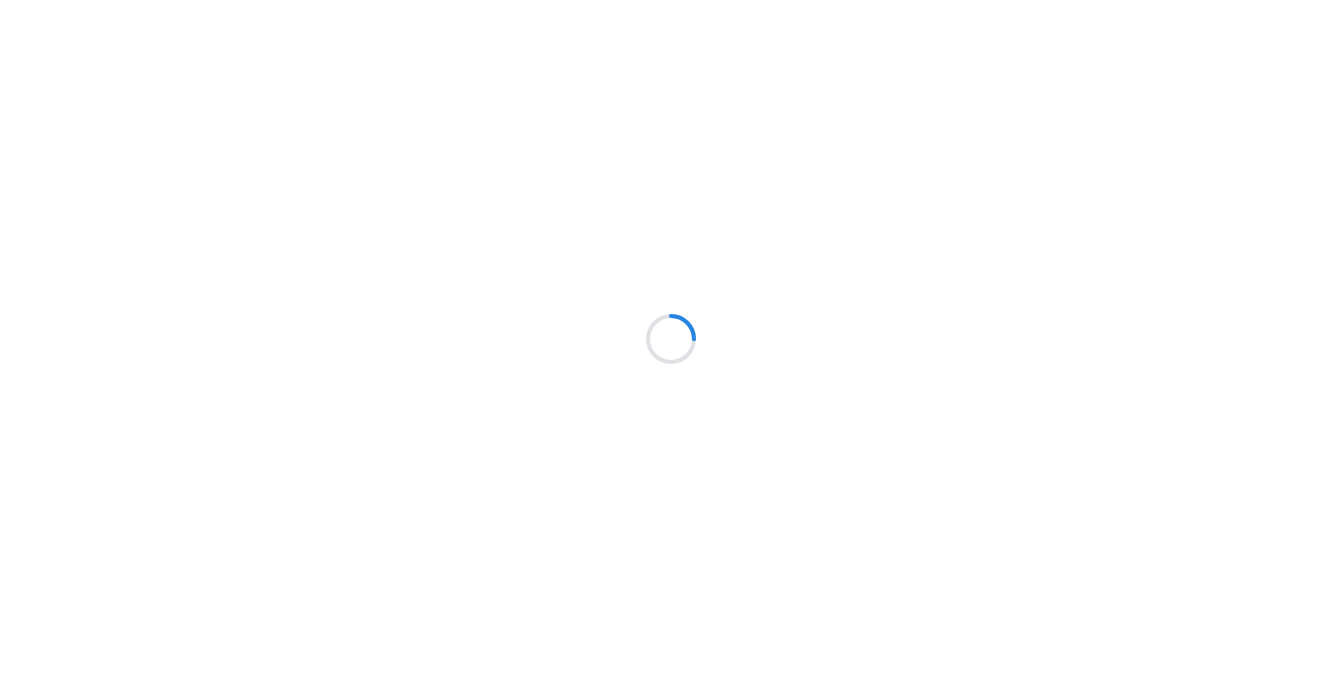 scroll, scrollTop: 0, scrollLeft: 0, axis: both 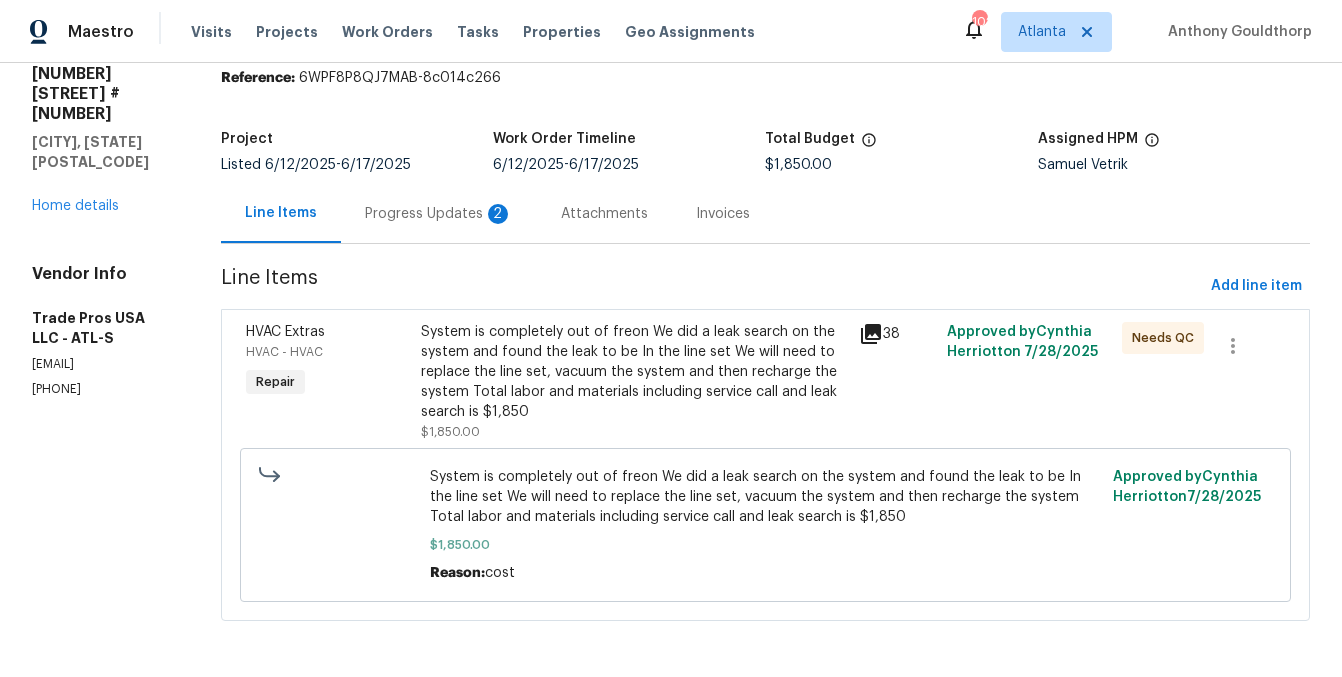 click on "Progress Updates 2" at bounding box center (439, 214) 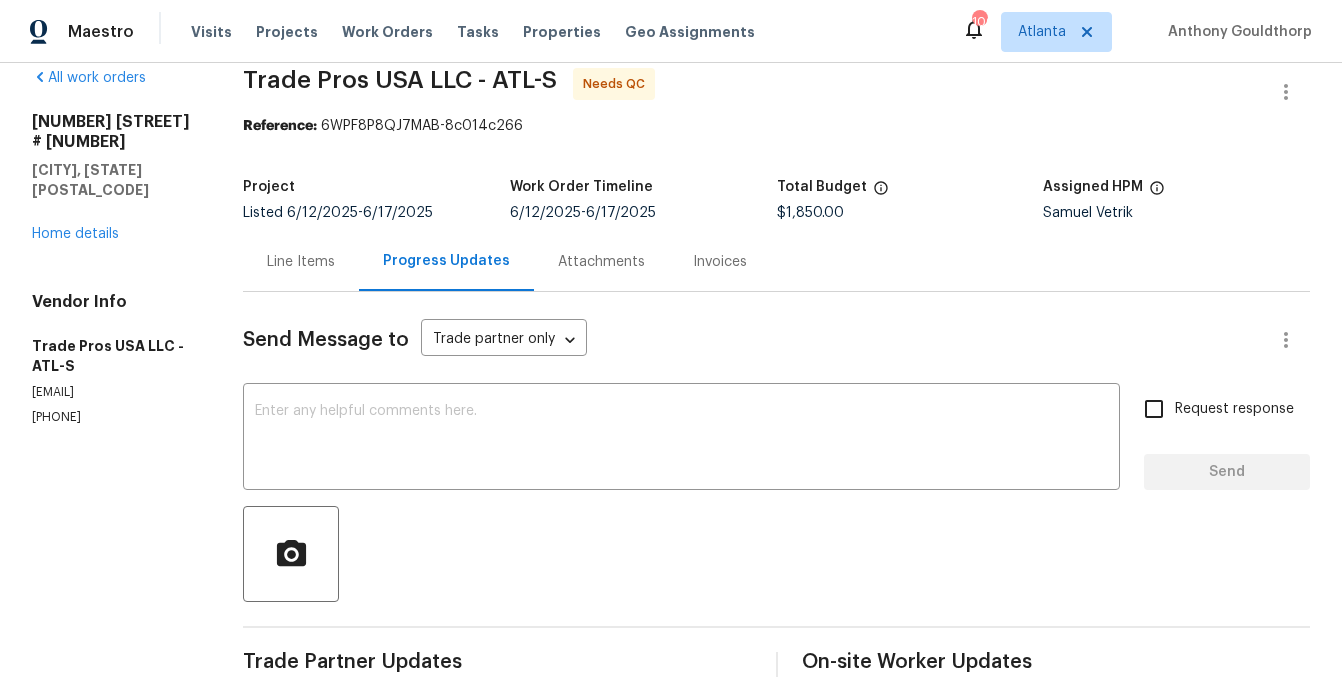 scroll, scrollTop: 0, scrollLeft: 0, axis: both 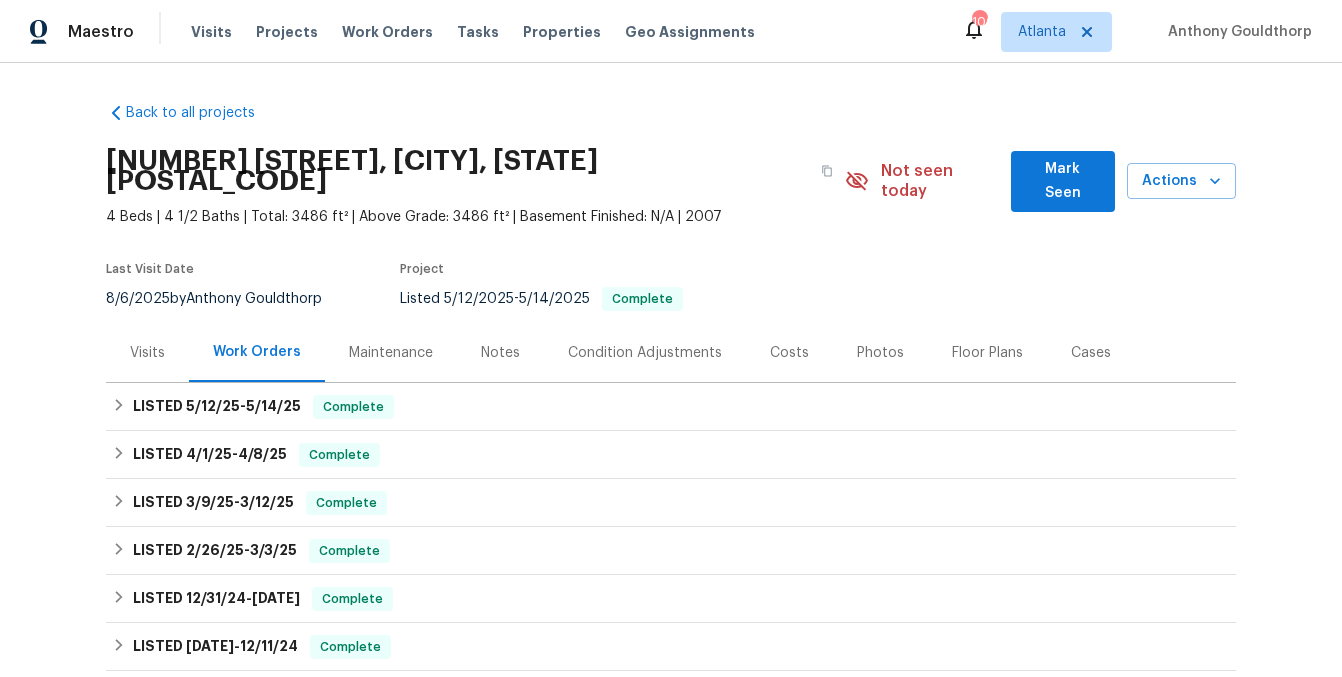 click on "Notes" at bounding box center (500, 353) 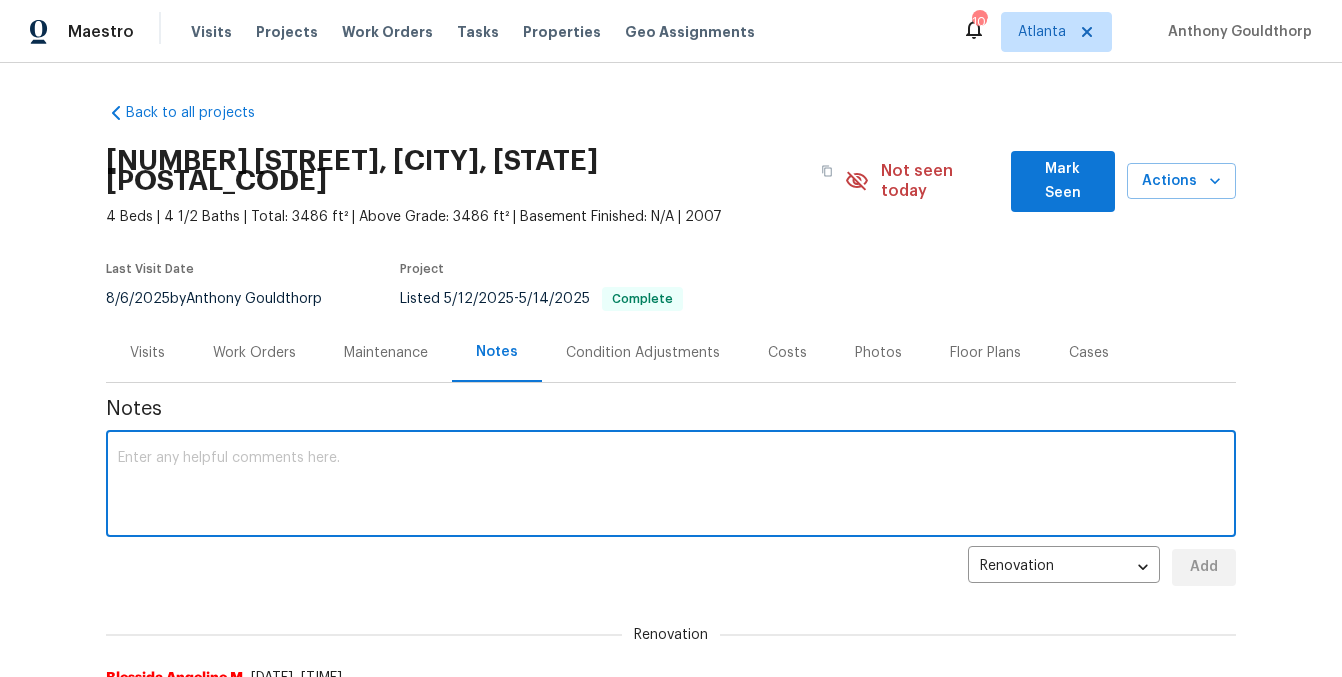 click at bounding box center (671, 486) 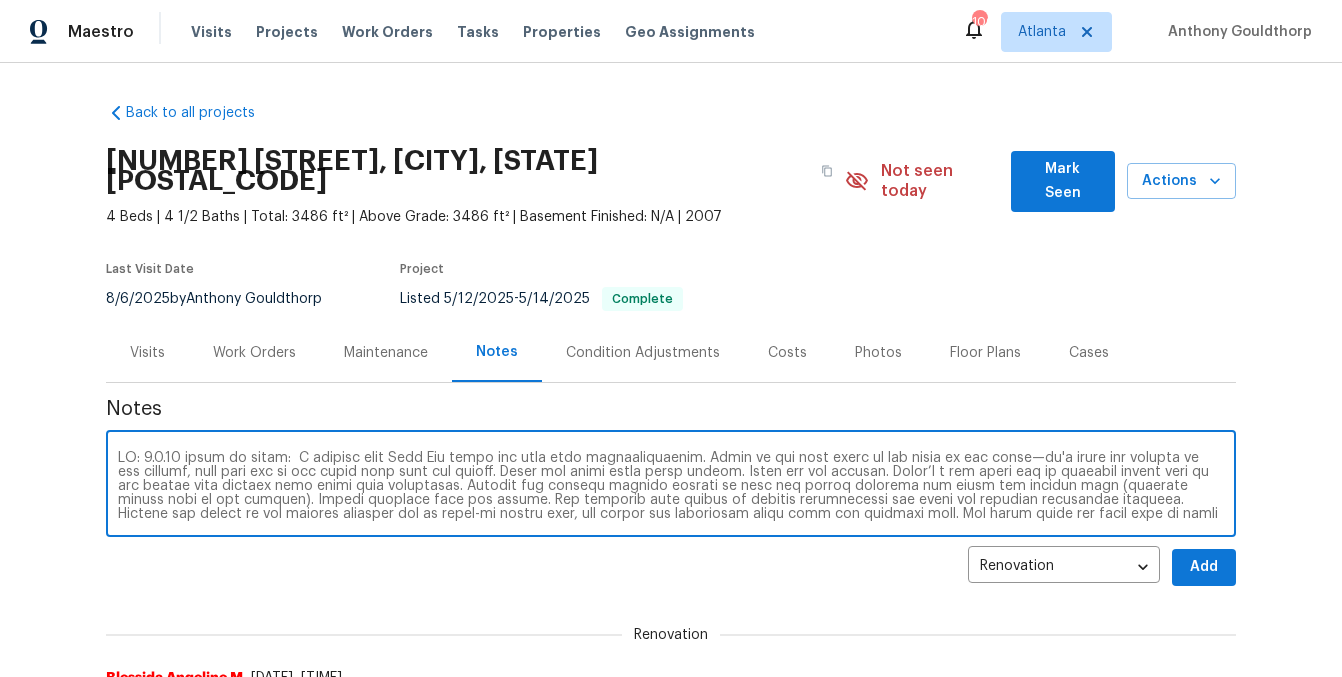 scroll, scrollTop: 42, scrollLeft: 0, axis: vertical 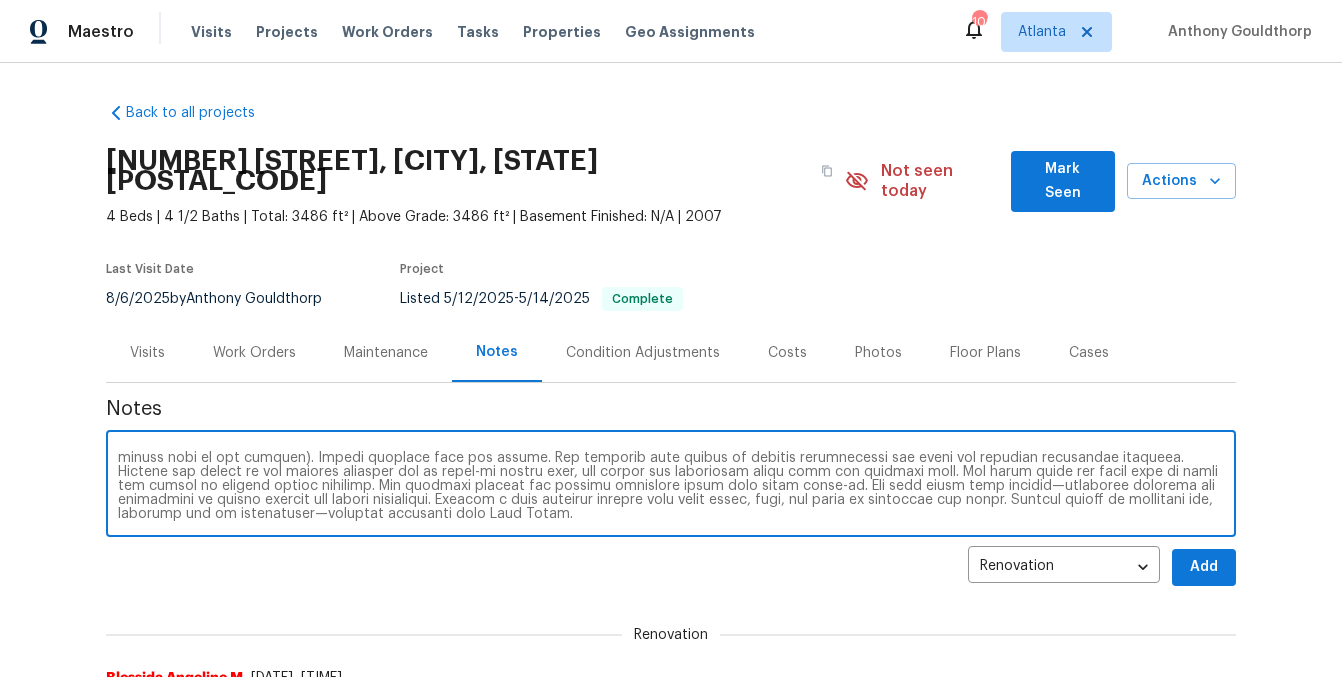 type on "TG: 8.6.25 visit to house:  I visited this Long Dom today and have some recommendations. Touch up all trim paint on the front of the house—it's faded and peeling on the dormers, with some rot on the front left trim and soffit. Stain the faded front shake siding. Clean out the gutters. There’s a bad patch job or possible active leak in the dining room ceiling that needs full repainting. Replace the damaged cabinet bottoms in both the master bathroom and under the kitchen sink (possible active leak in the kitchen). Remove shelving from the garage. The upstairs hall toilet is running continuously and needs the internal components replaced. Replace the mirror in the hallway bathroom due to glued-on custom text, and remove the customized words from the upstairs door. The ledge above the front door is dusty and should be cleaned before painting. One upstairs bedroom has peeling baseboard paint that needs touch-up. The home feels dark overall—recommend changing all lightbulbs to higher wattage for better brightne..." 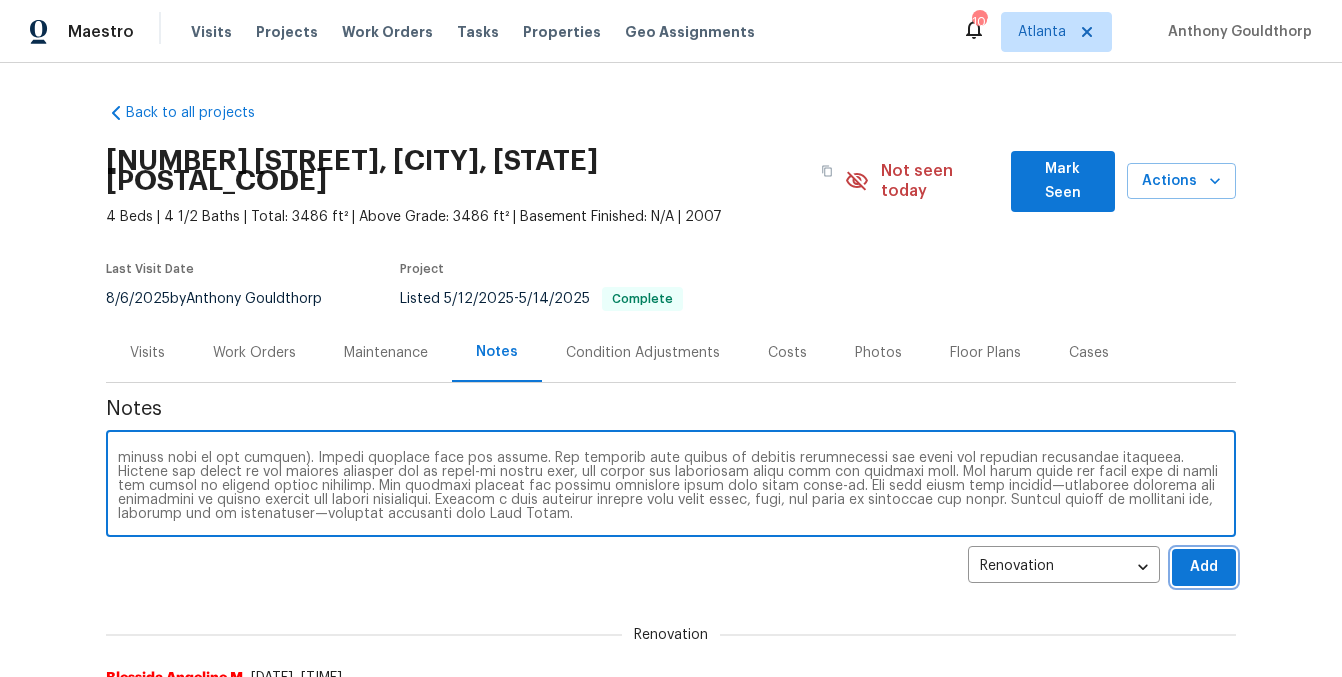 click on "Add" at bounding box center [1204, 567] 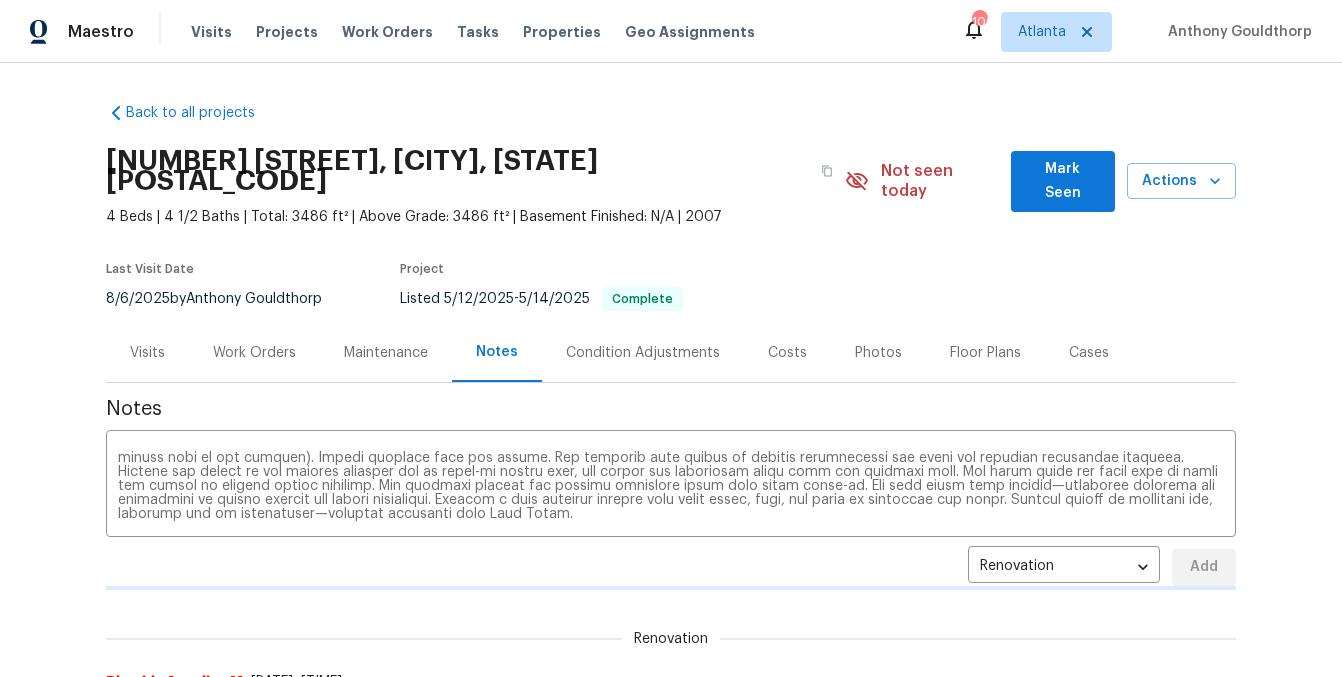 type 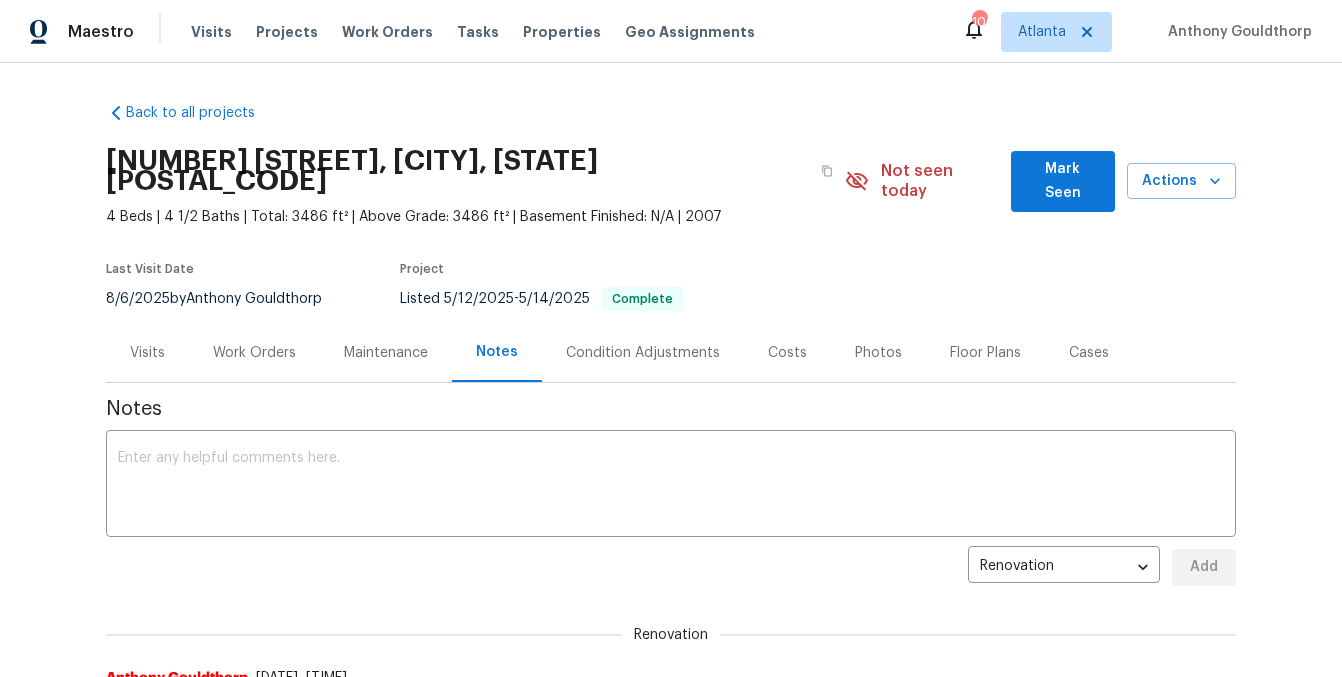 scroll, scrollTop: 0, scrollLeft: 0, axis: both 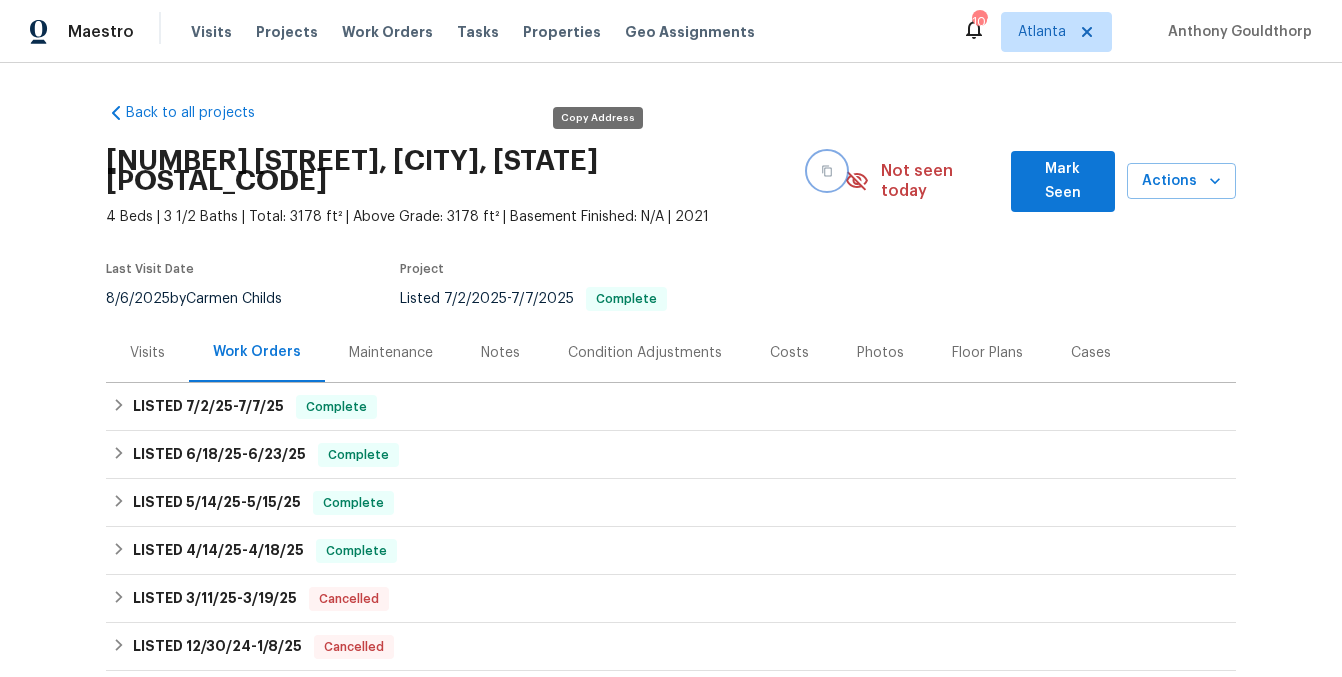 click 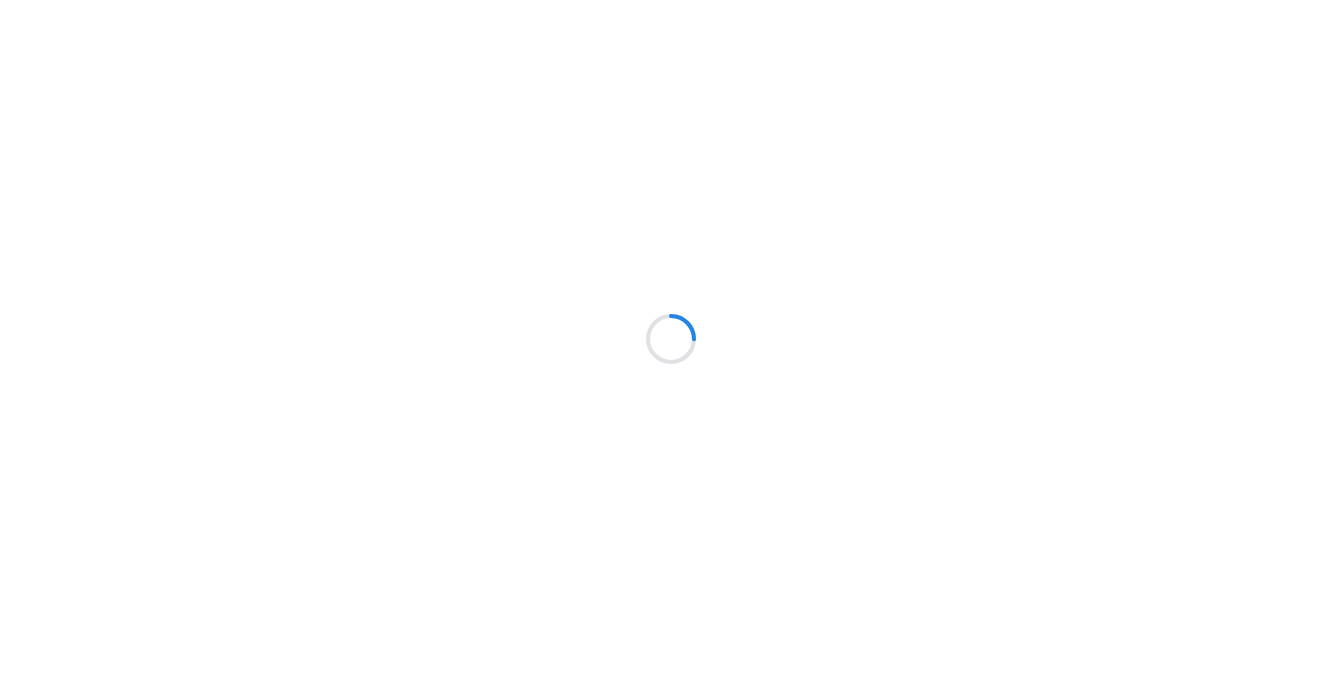 scroll, scrollTop: 0, scrollLeft: 0, axis: both 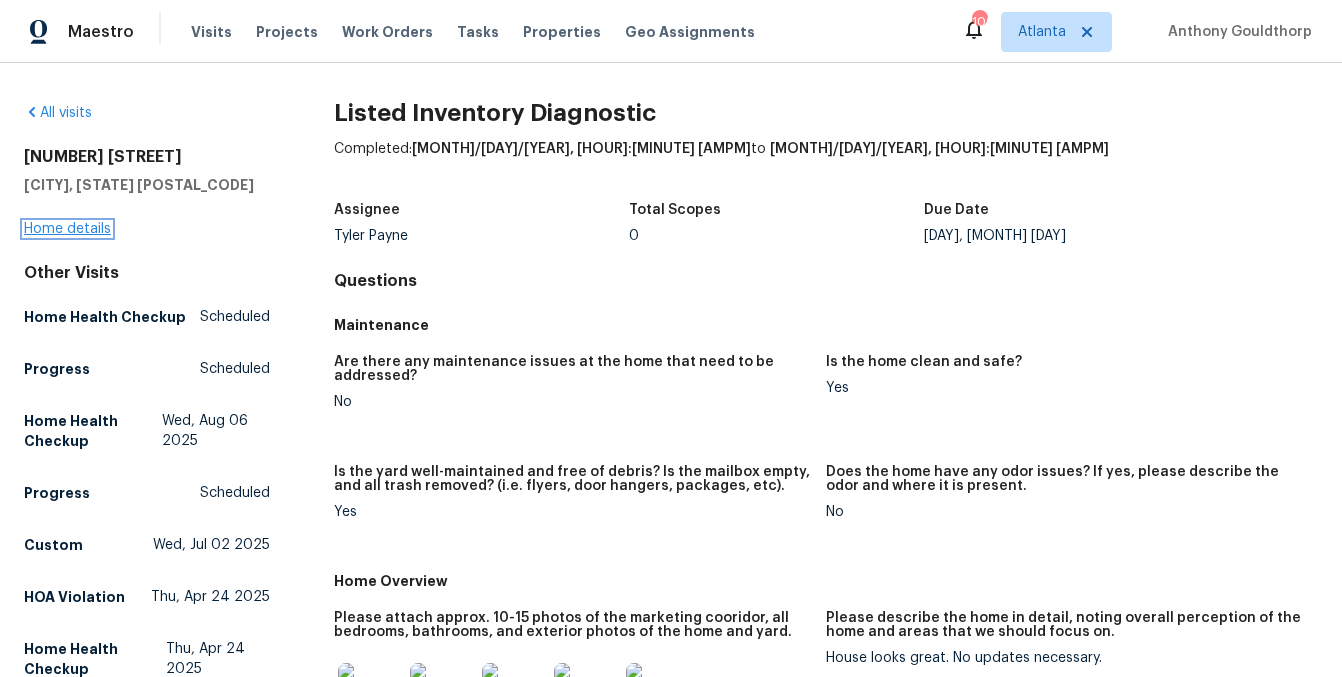 click on "Home details" at bounding box center (67, 229) 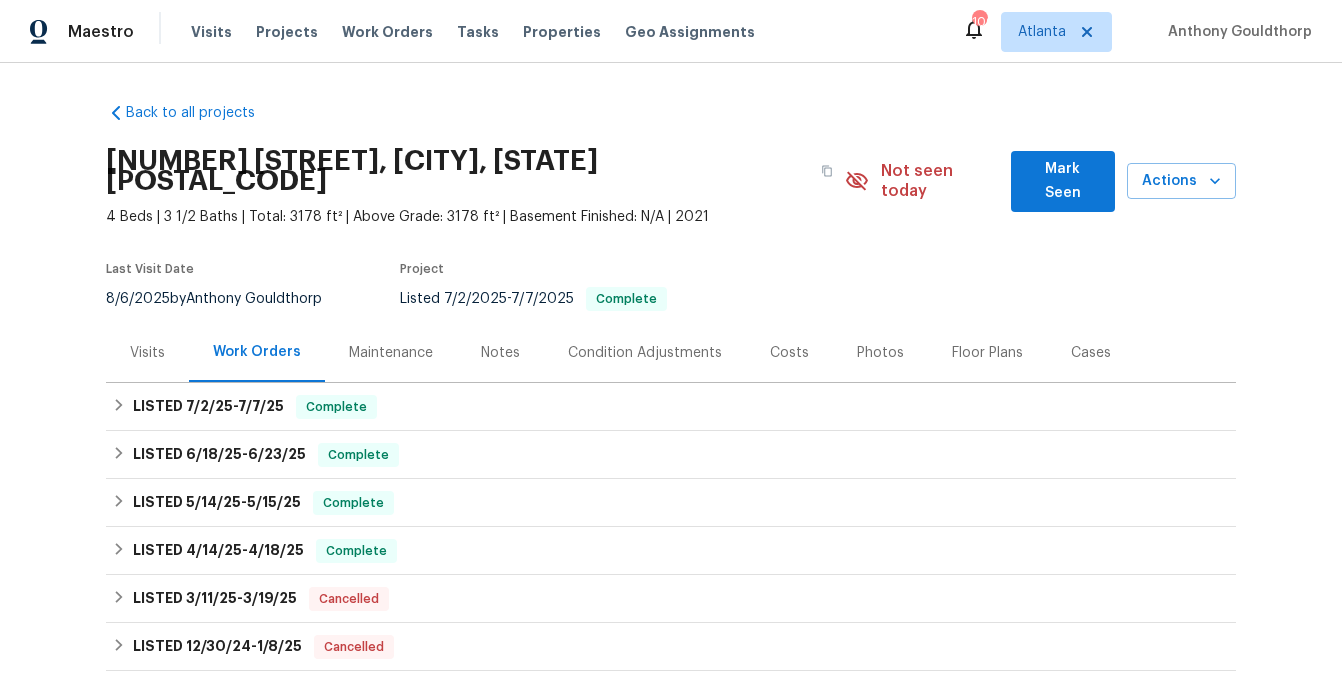 click on "Visits" at bounding box center (147, 353) 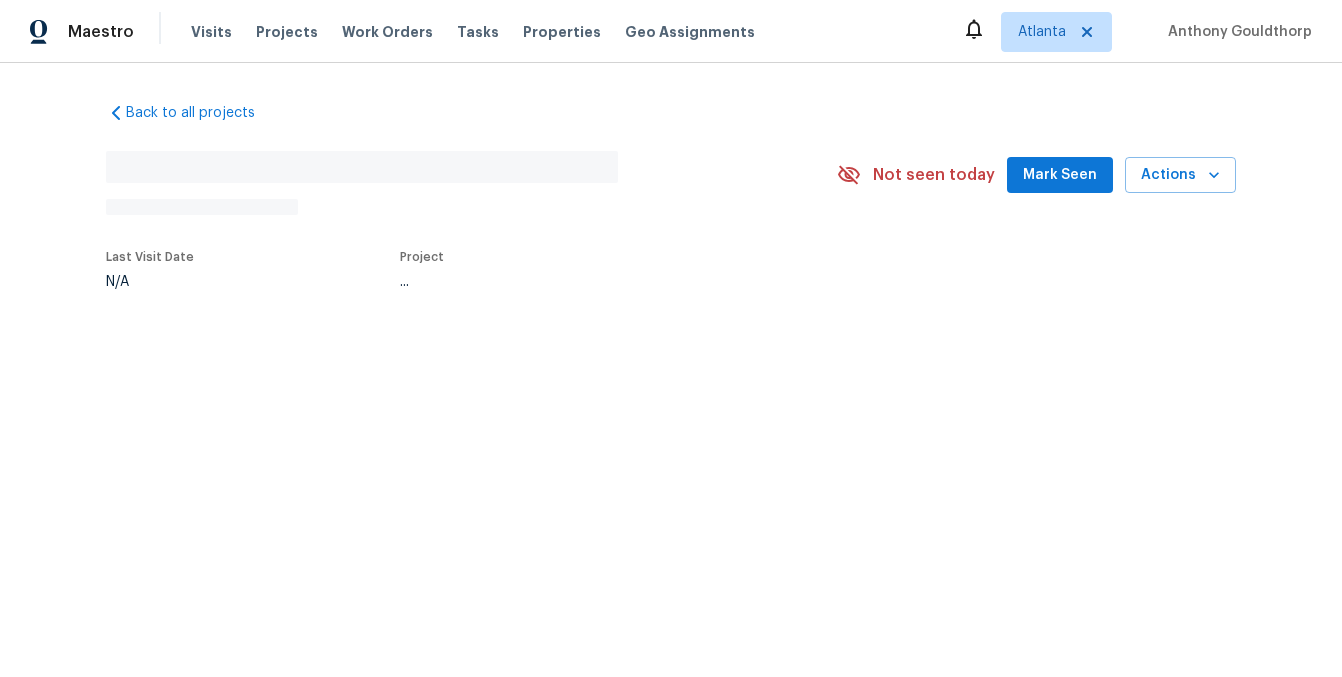 scroll, scrollTop: 0, scrollLeft: 0, axis: both 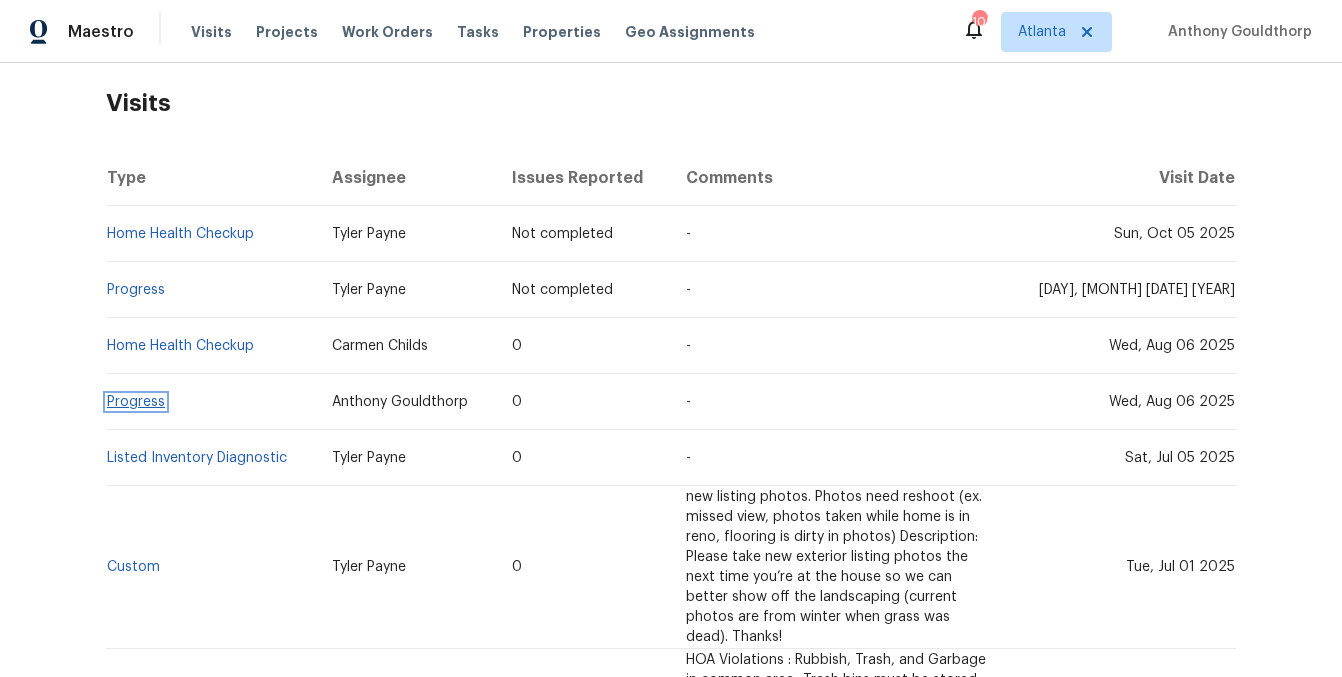 click on "Progress" at bounding box center (136, 402) 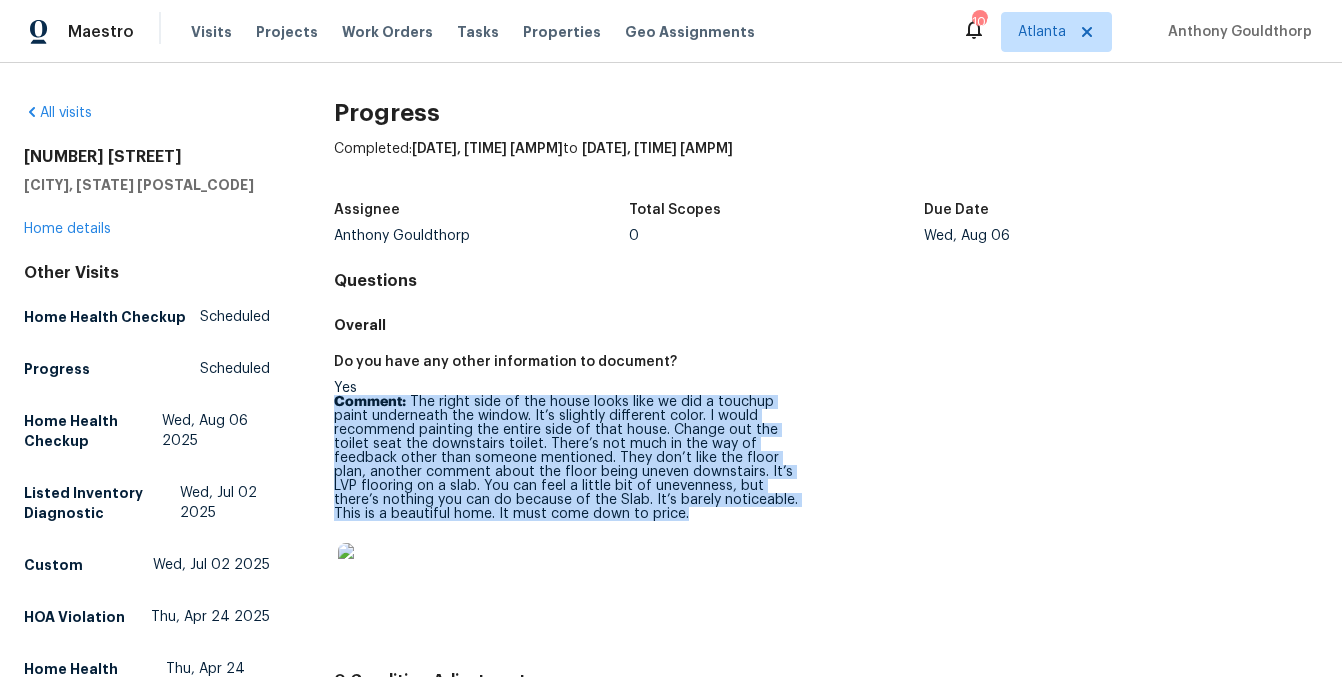 drag, startPoint x: 550, startPoint y: 512, endPoint x: 328, endPoint y: 402, distance: 247.75795 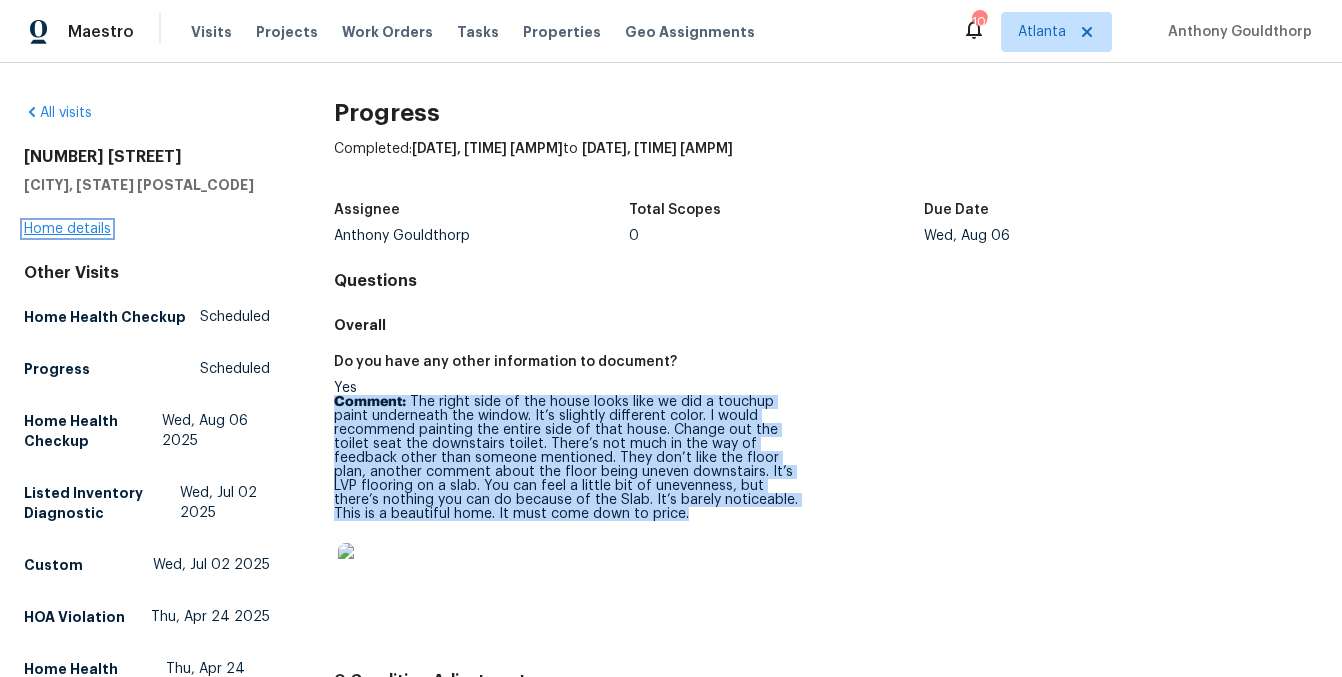 click on "Home details" at bounding box center (67, 229) 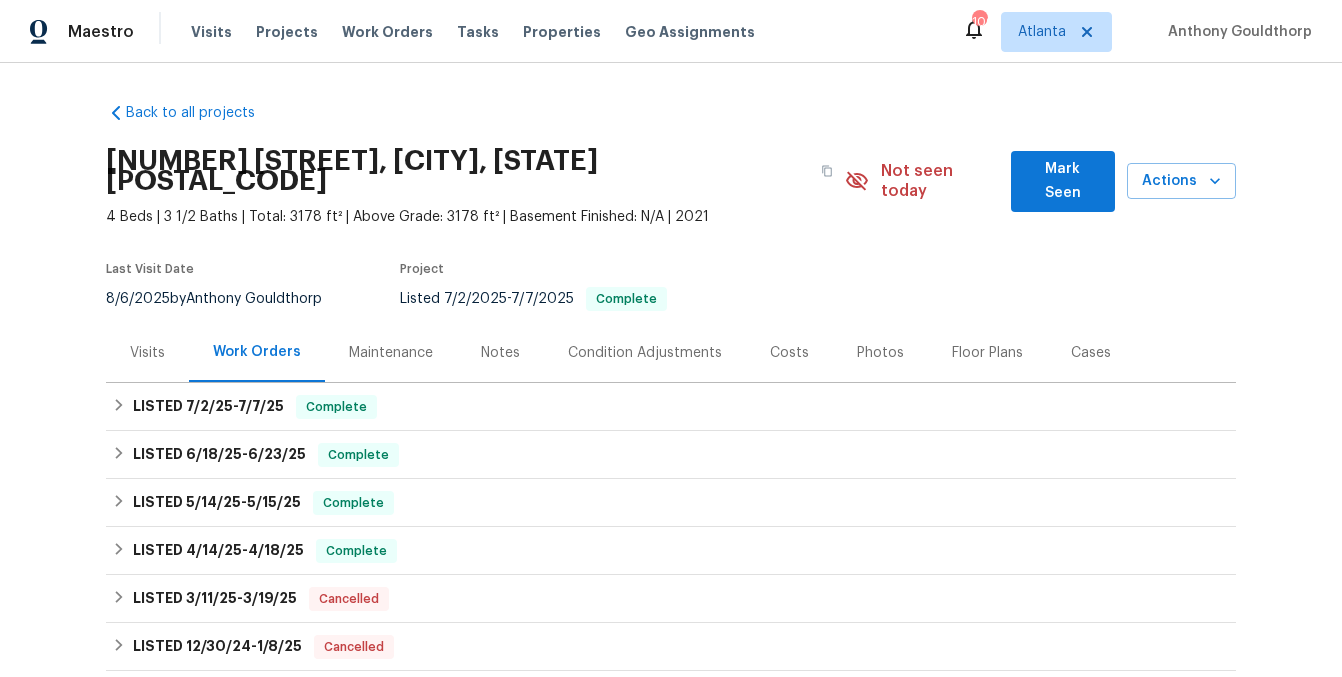 click on "Notes" at bounding box center (500, 352) 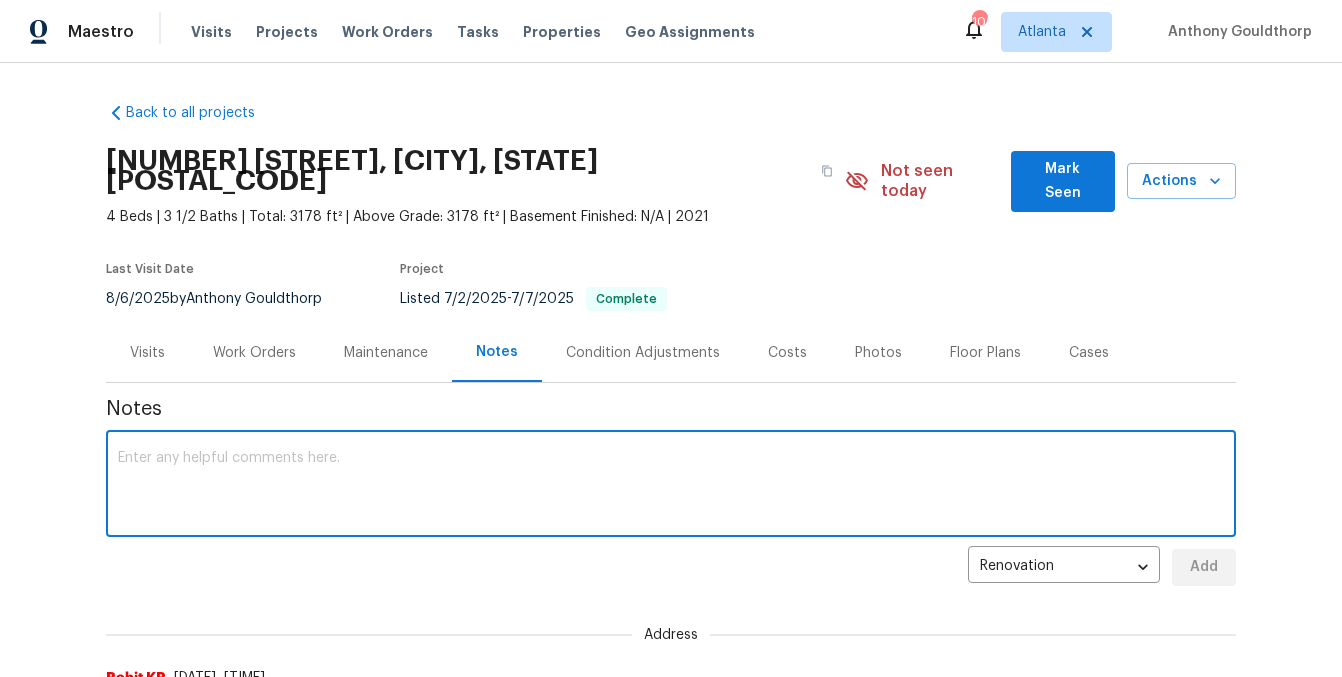 click at bounding box center (671, 486) 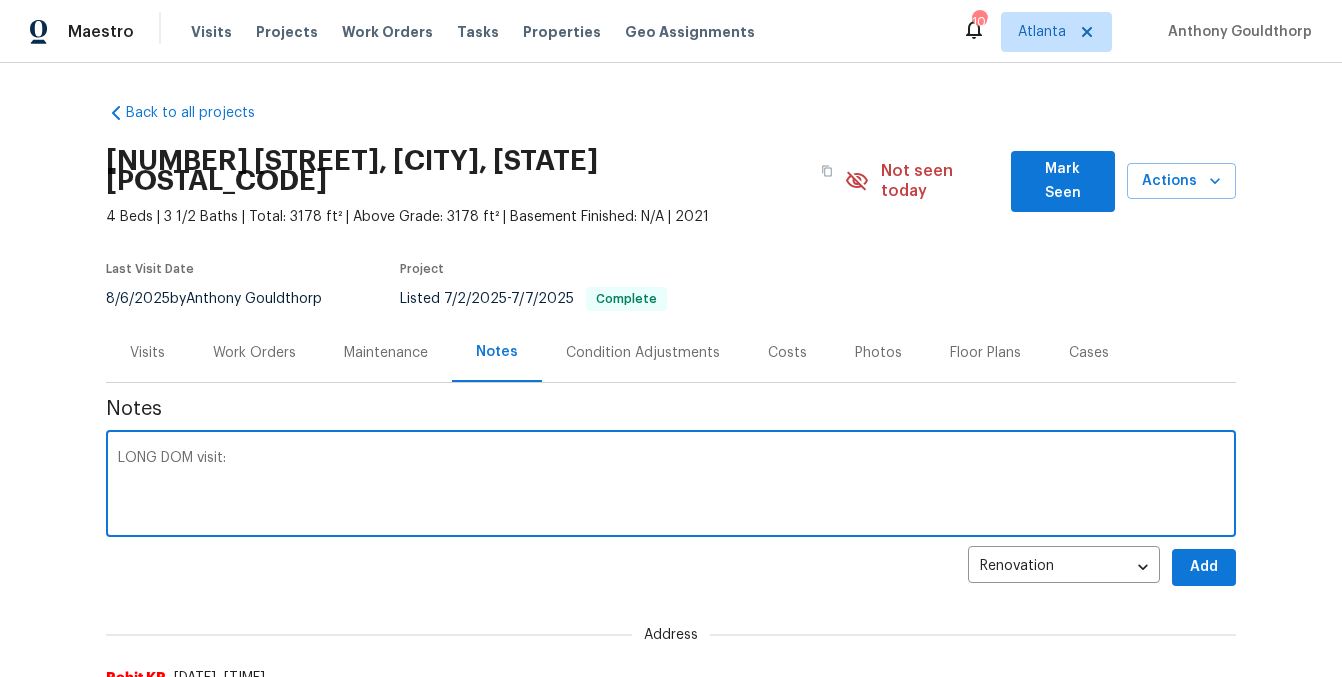 paste on "Comment: The right side of the house looks like we did a touchup paint underneath the window. It’s slightly different color. I would recommend painting the entire side of that house. Change out the toilet seat the downstairs toilet. There’s not much in the way of feedback other than someone mentioned. They don’t like the floor plan, another comment about the floor being uneven downstairs. It’s LVP flooring on a slab. You can feel a little bit of unevenness, but there’s nothing you can do because of the Slab. It’s barely noticeable. This is a beautiful home. It must come down to price." 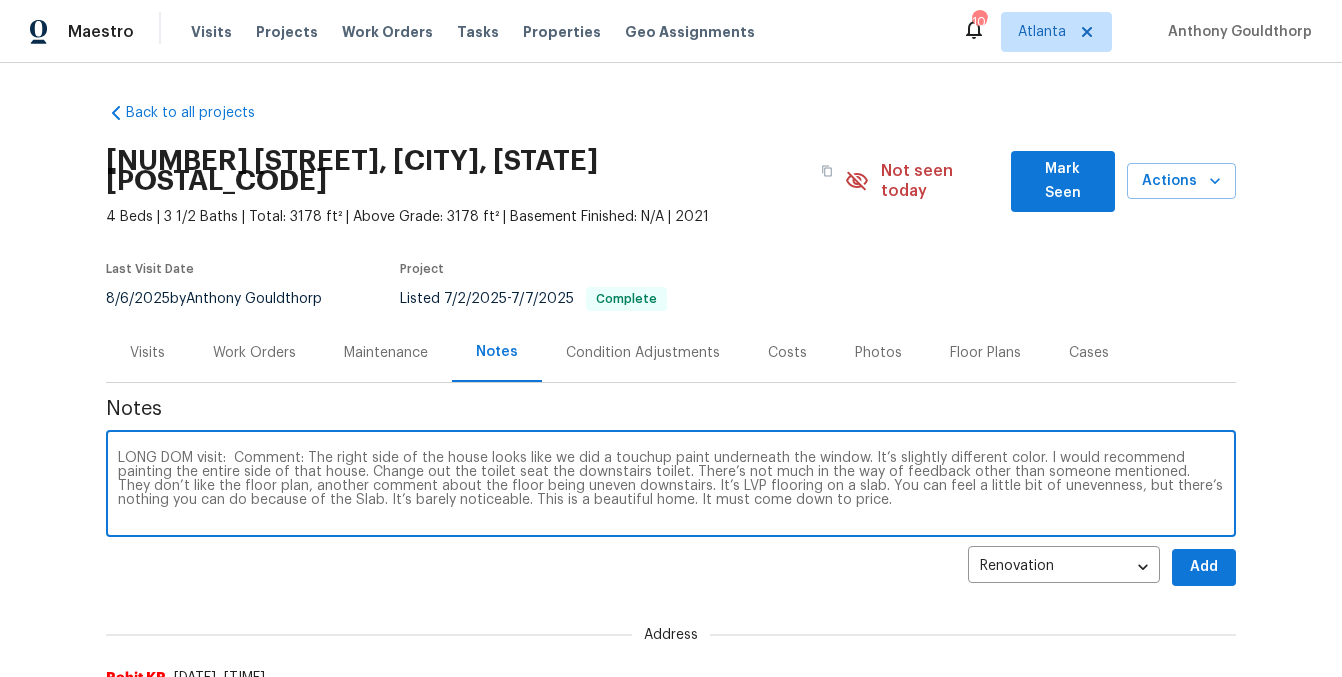 drag, startPoint x: 842, startPoint y: 486, endPoint x: 114, endPoint y: 411, distance: 731.85315 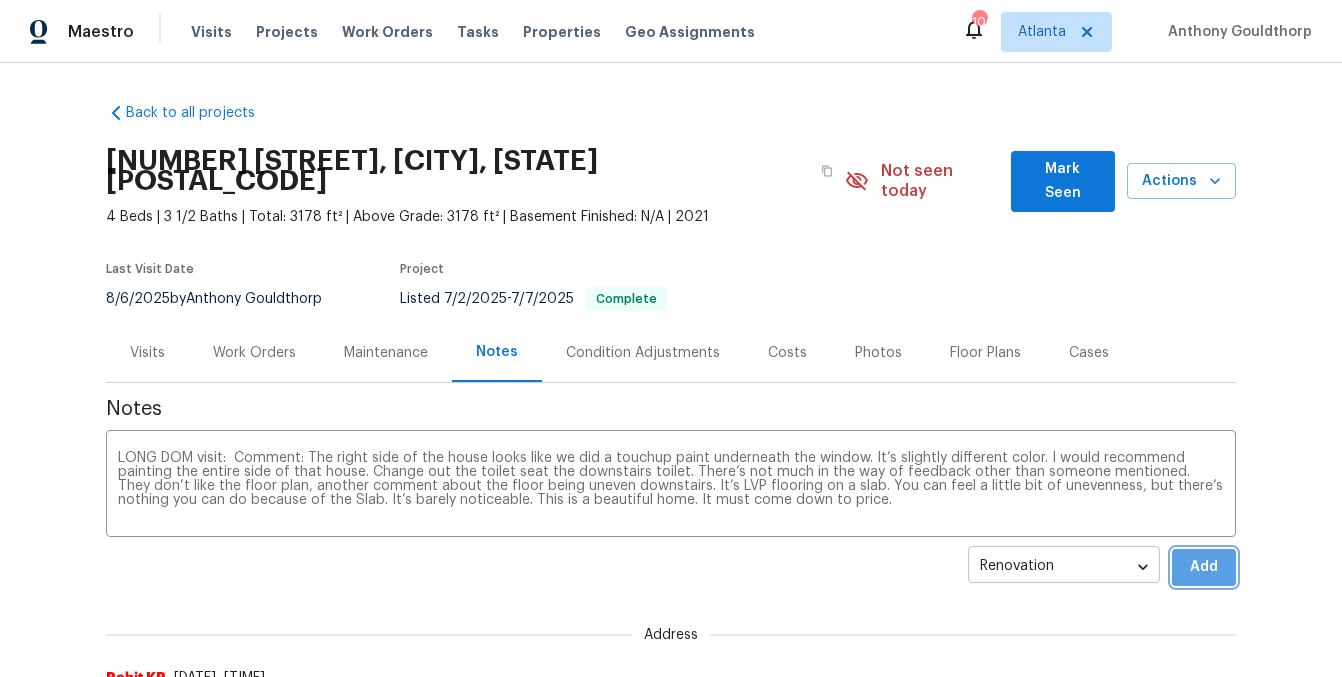 drag, startPoint x: 1196, startPoint y: 550, endPoint x: 1140, endPoint y: 541, distance: 56.718605 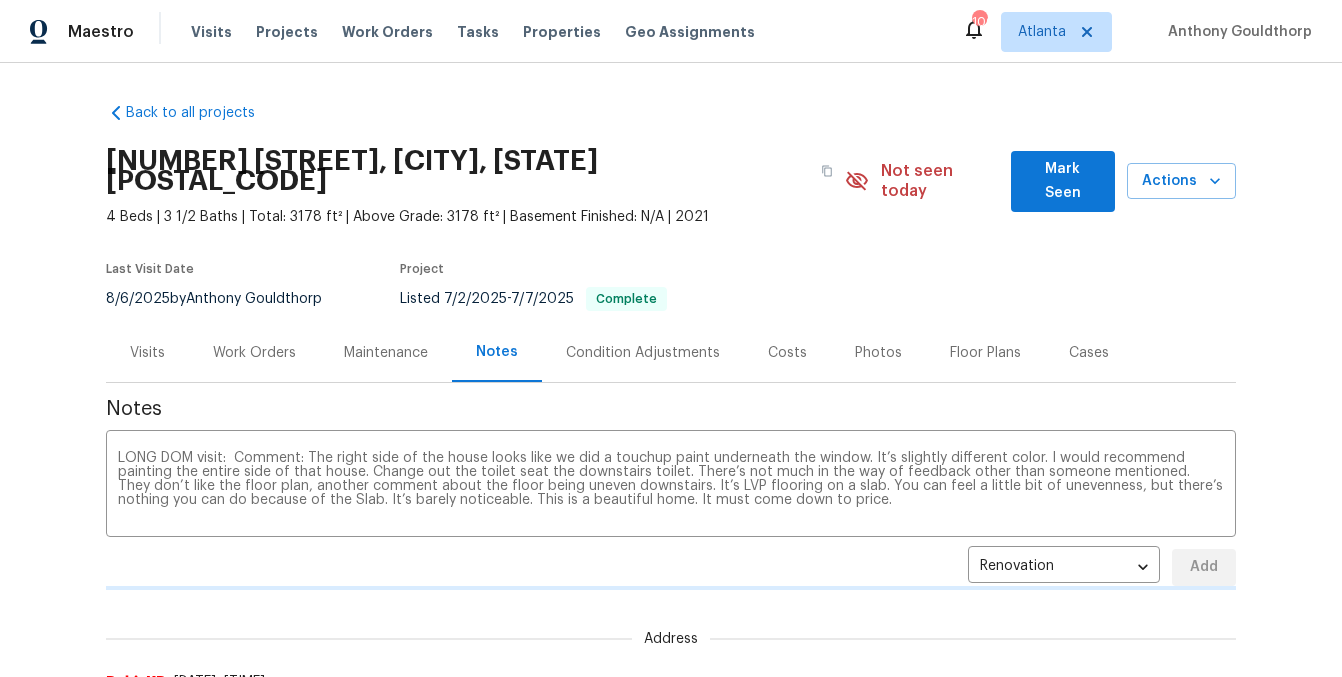 type 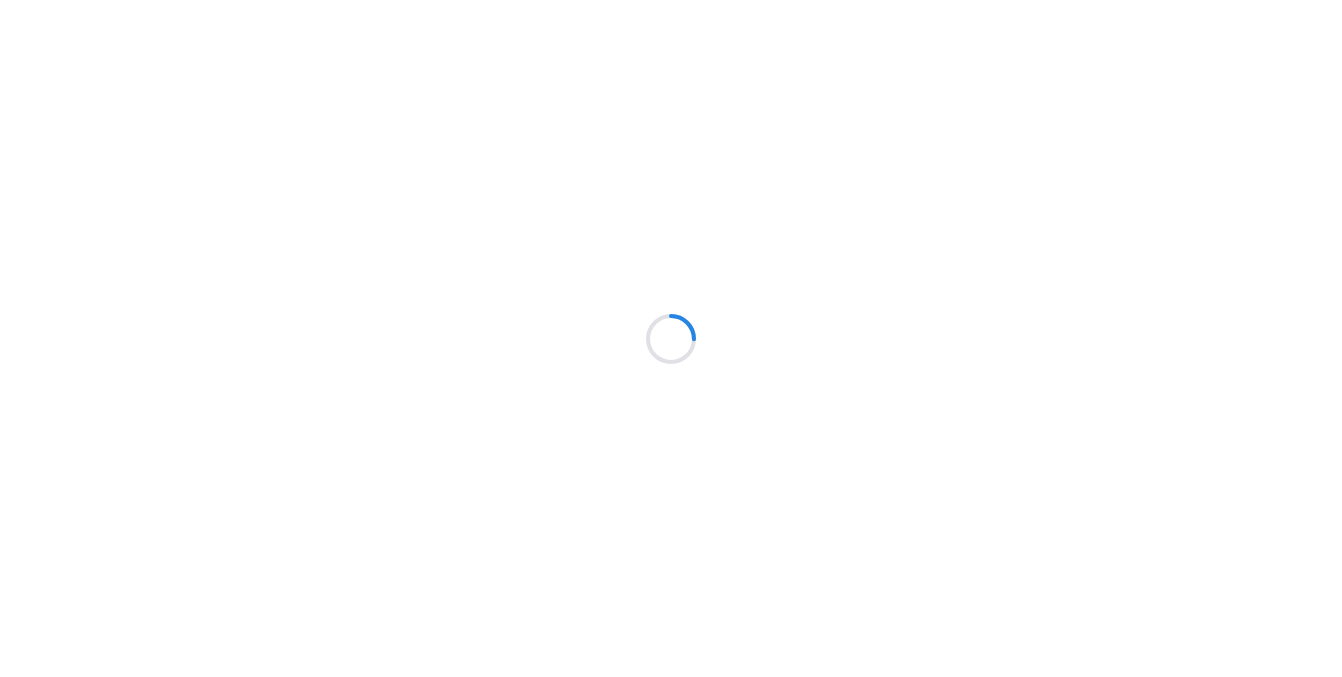 scroll, scrollTop: 0, scrollLeft: 0, axis: both 